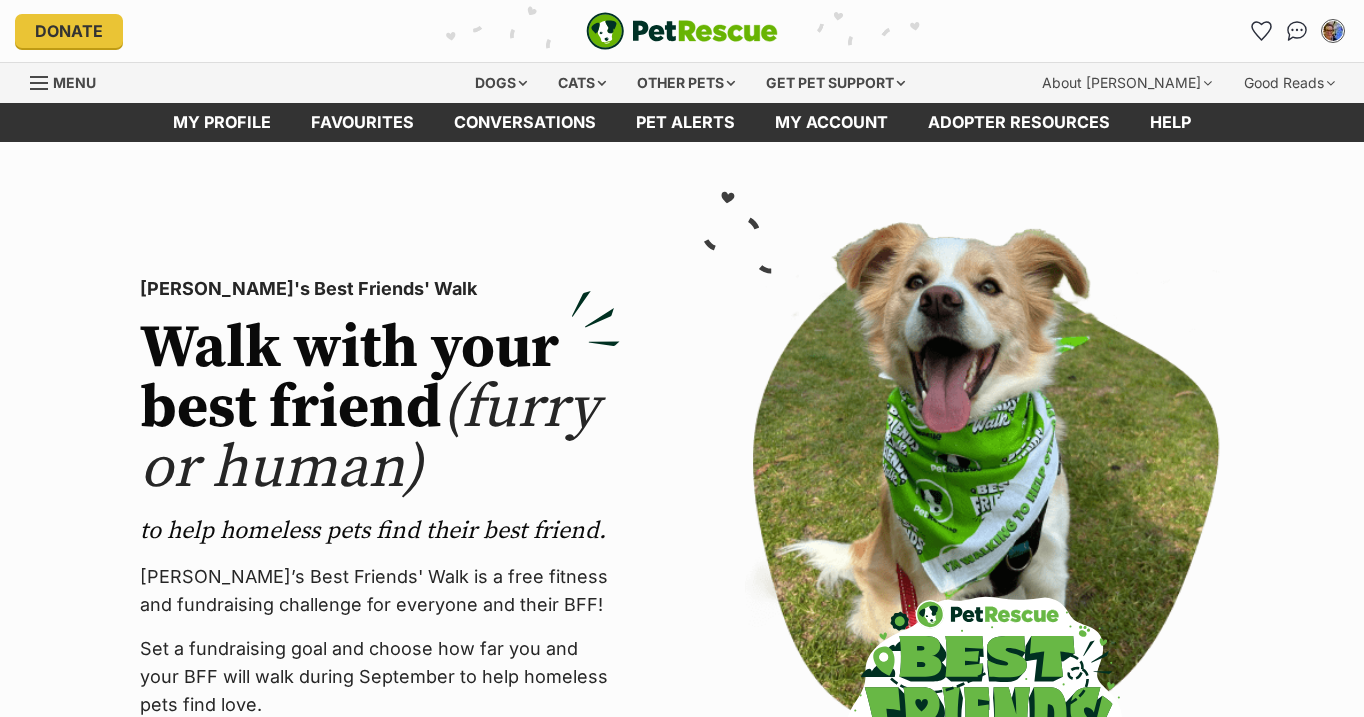 scroll, scrollTop: 0, scrollLeft: 0, axis: both 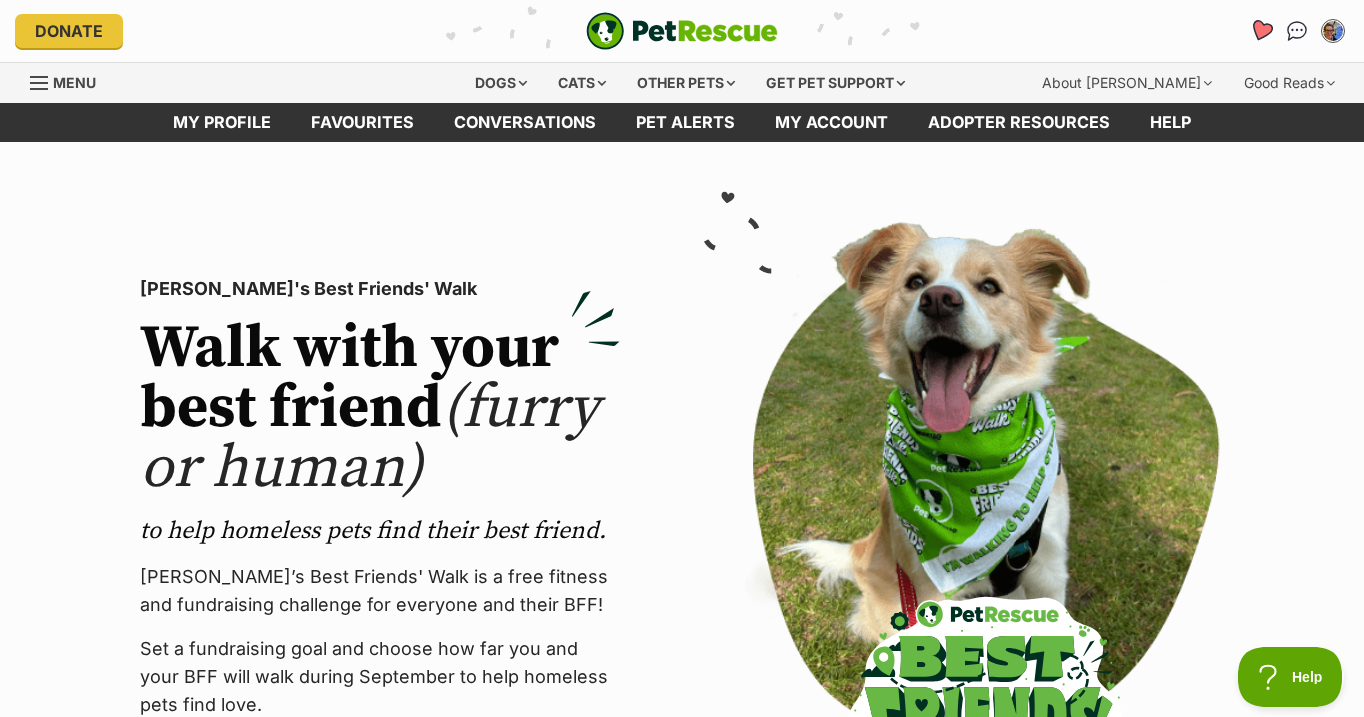 click 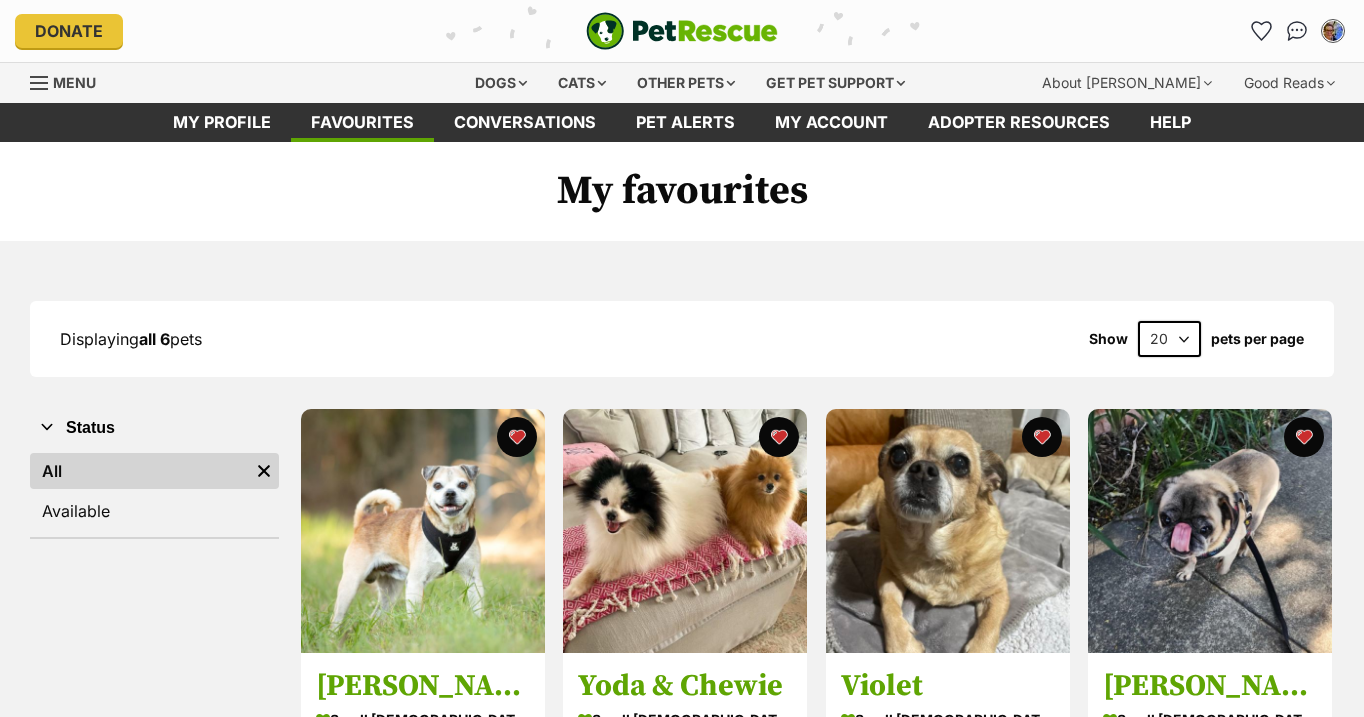 scroll, scrollTop: 0, scrollLeft: 0, axis: both 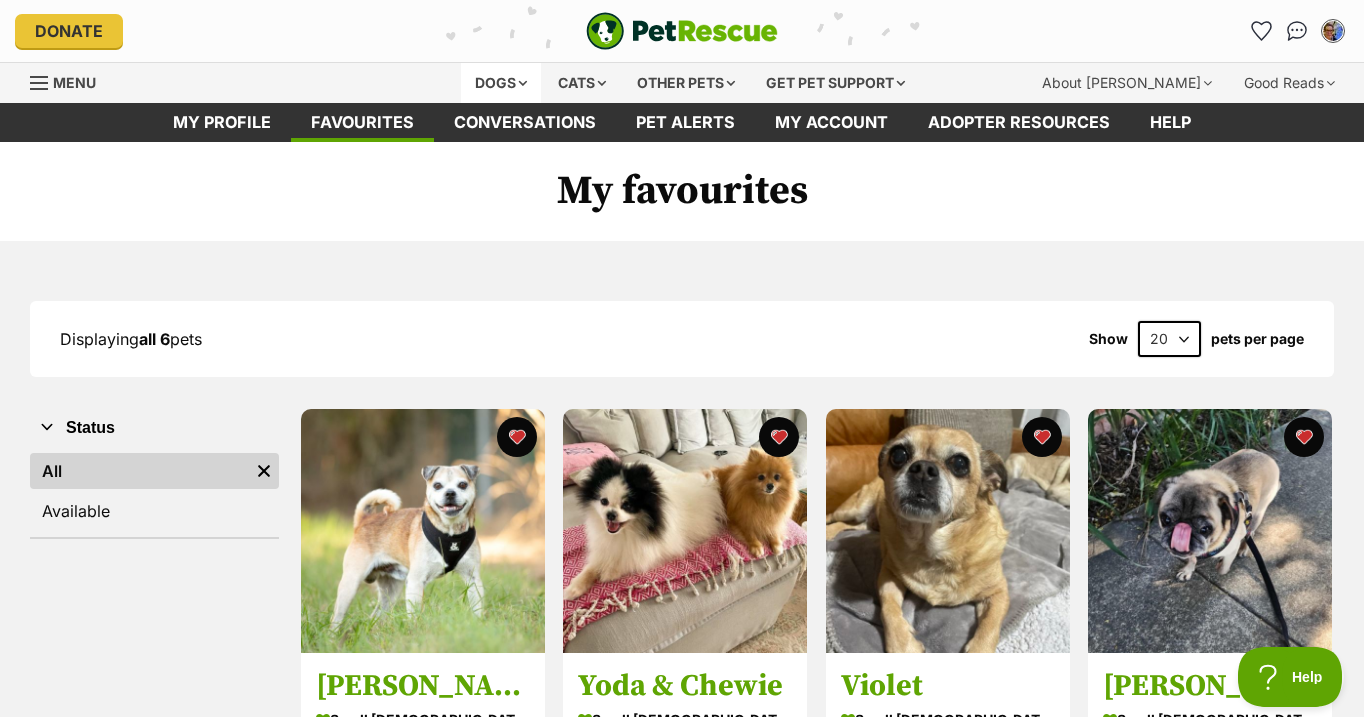 click on "Dogs" at bounding box center [501, 83] 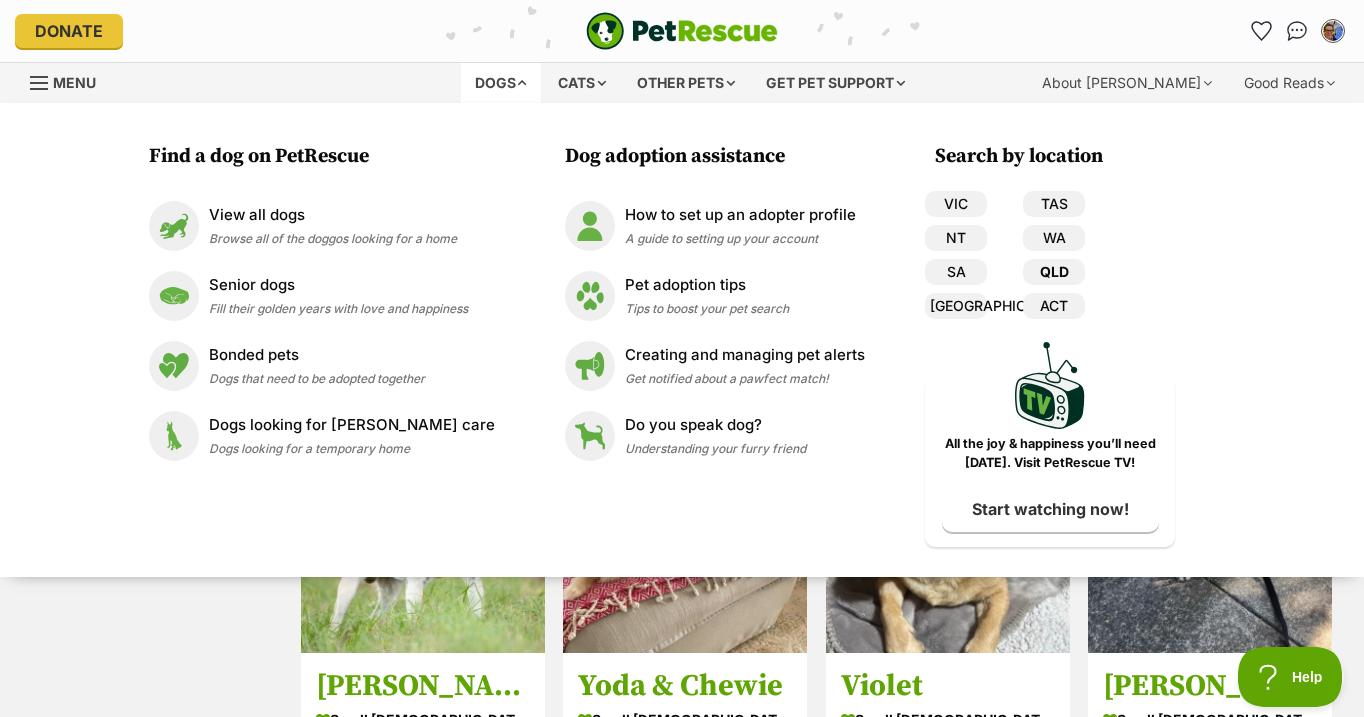 click on "QLD" at bounding box center (1054, 272) 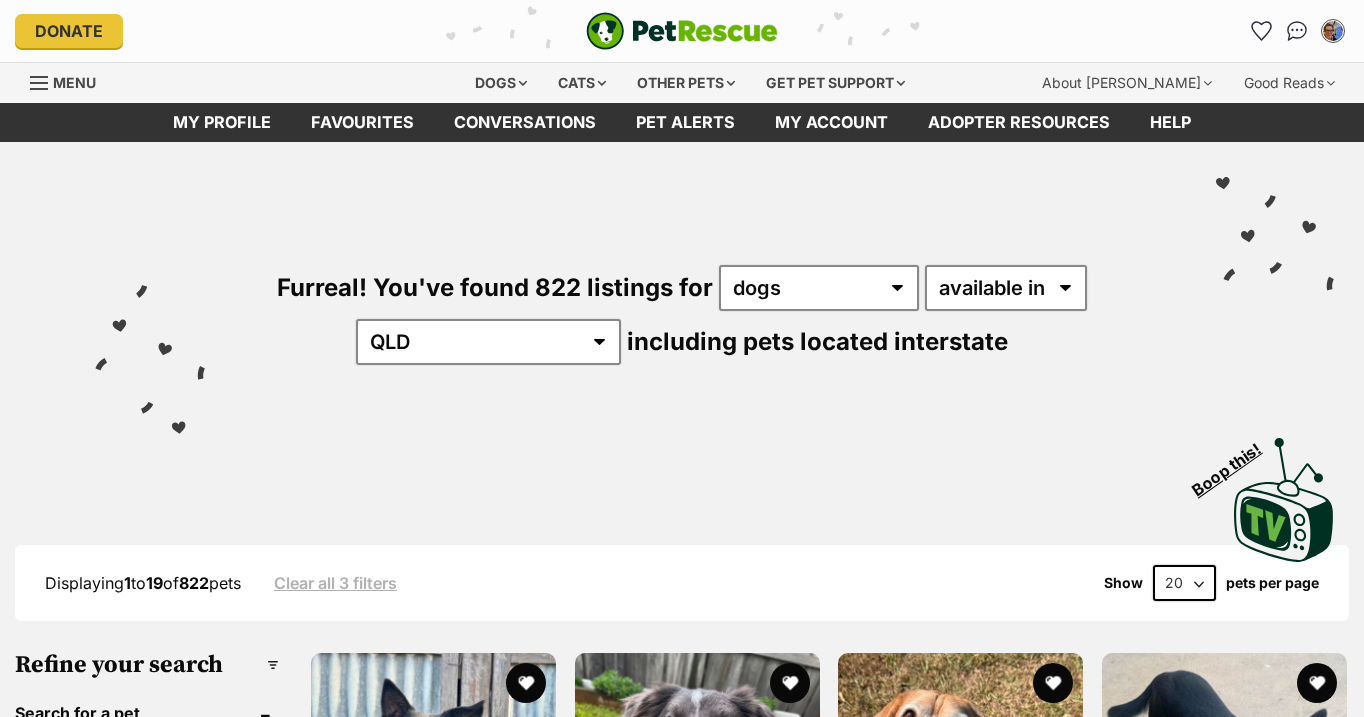 scroll, scrollTop: 0, scrollLeft: 0, axis: both 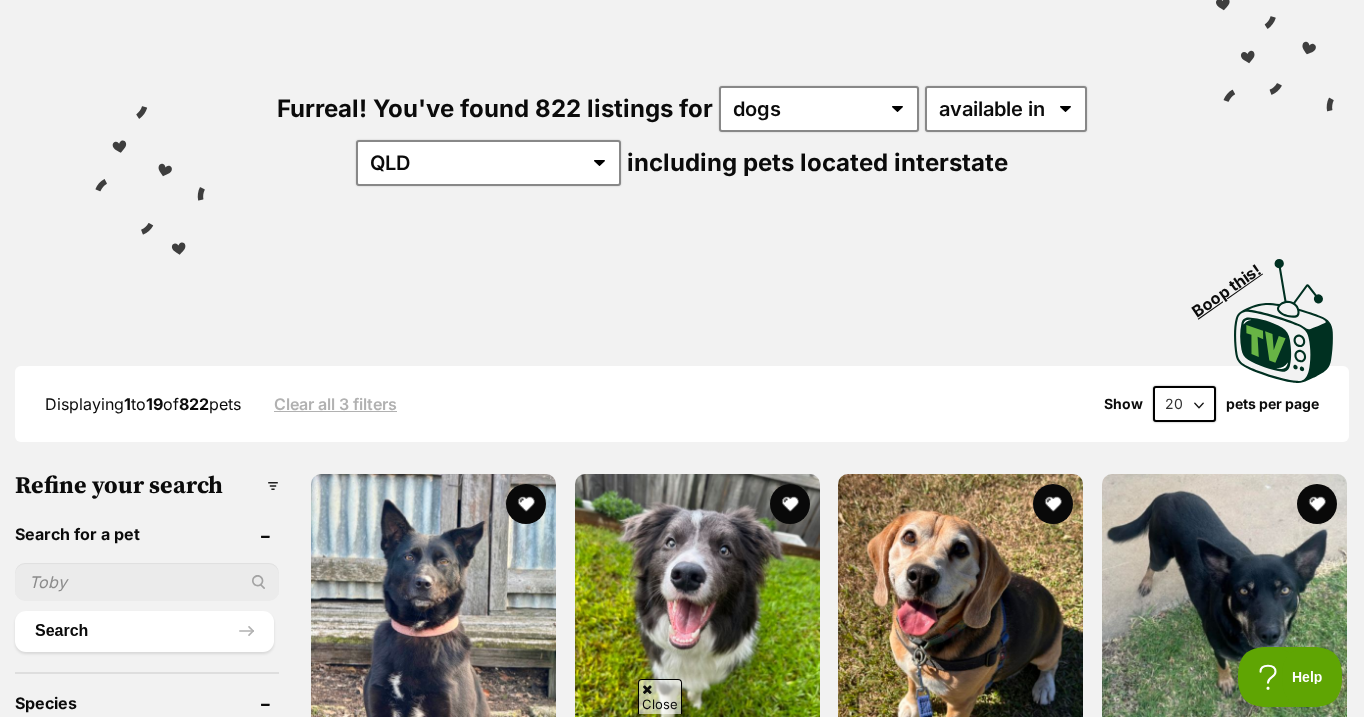 click at bounding box center [147, 582] 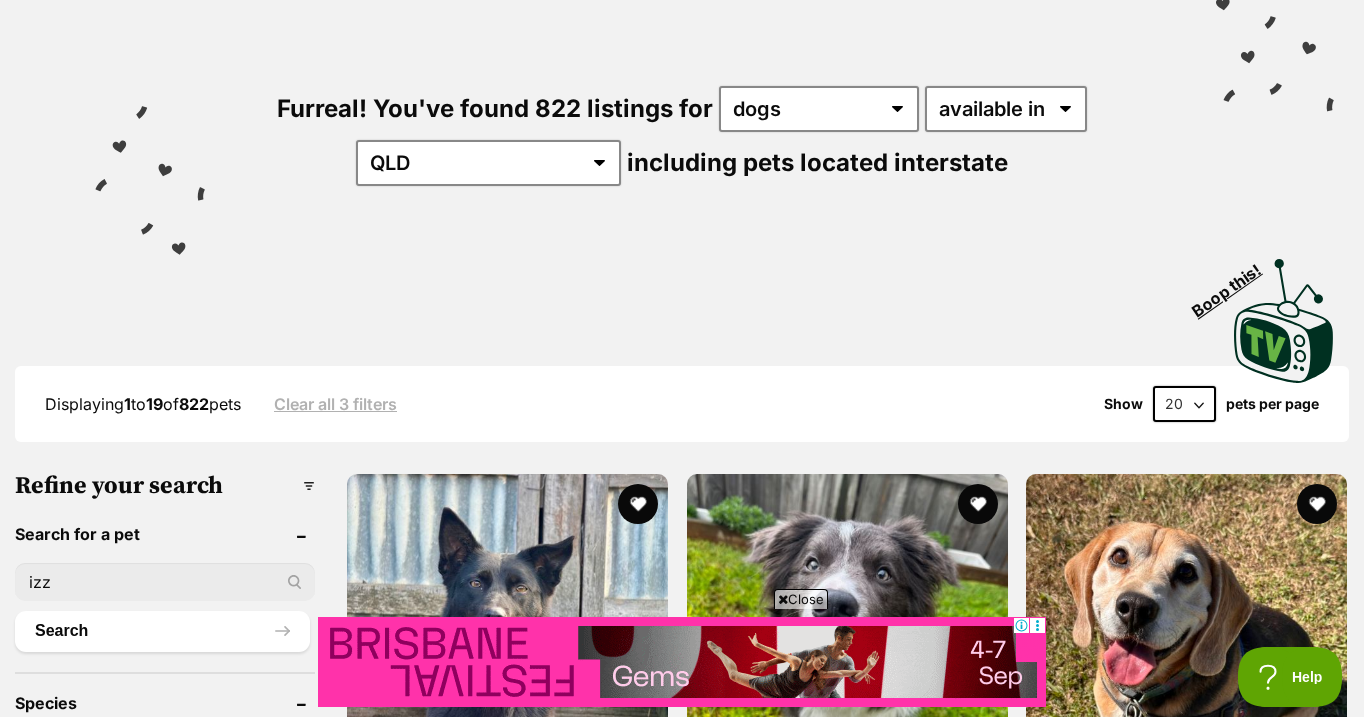 scroll, scrollTop: 0, scrollLeft: 0, axis: both 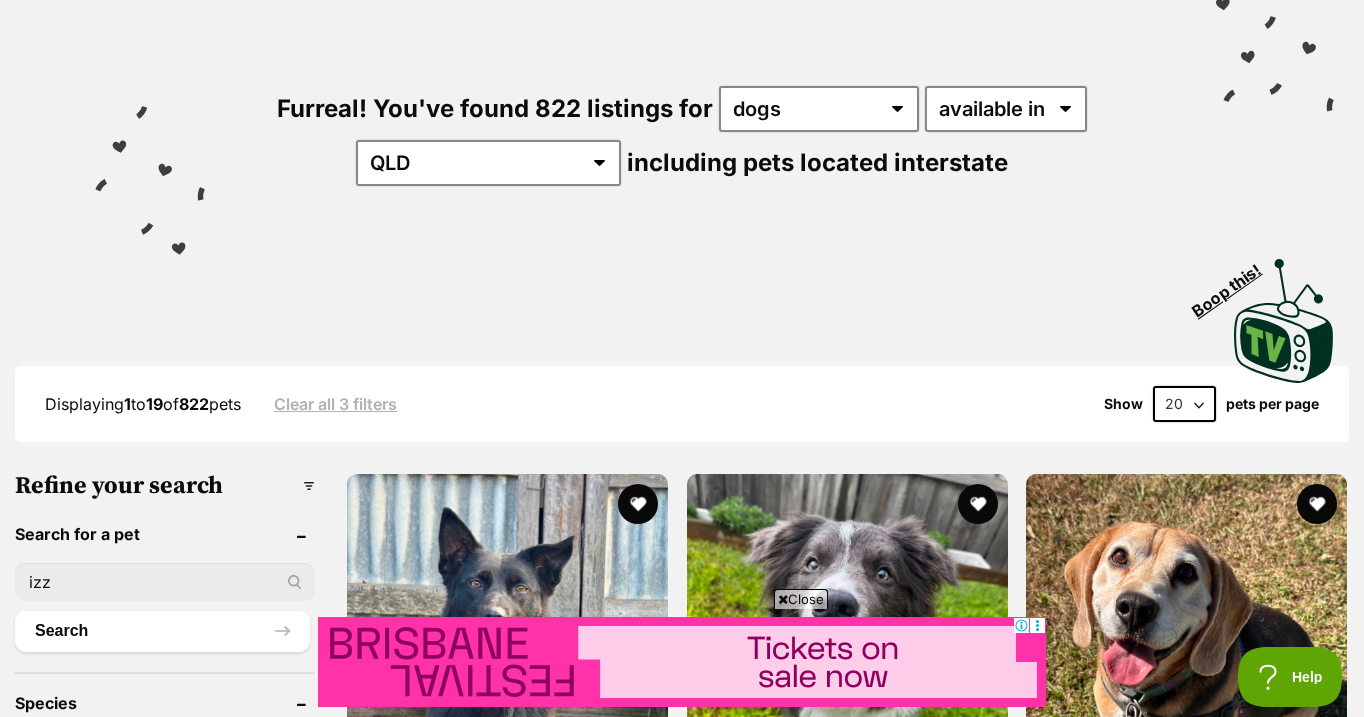 type on "izz" 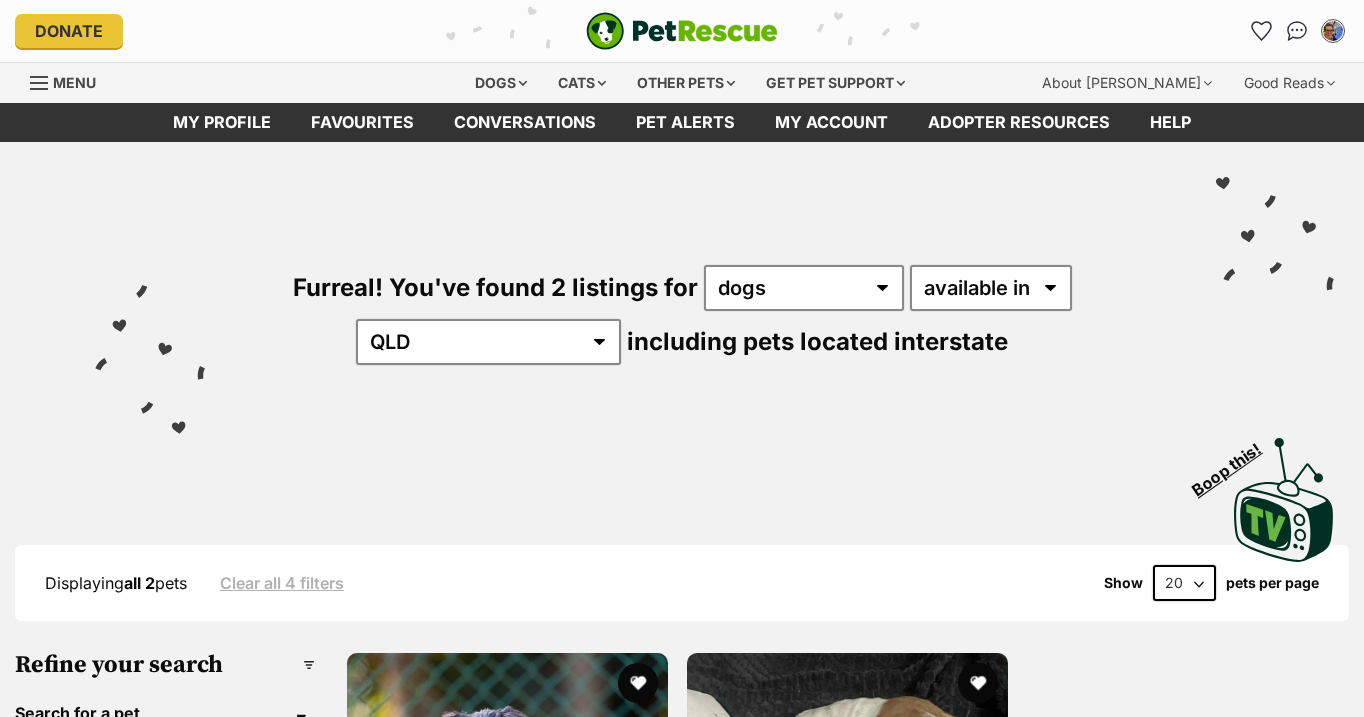 scroll, scrollTop: 0, scrollLeft: 0, axis: both 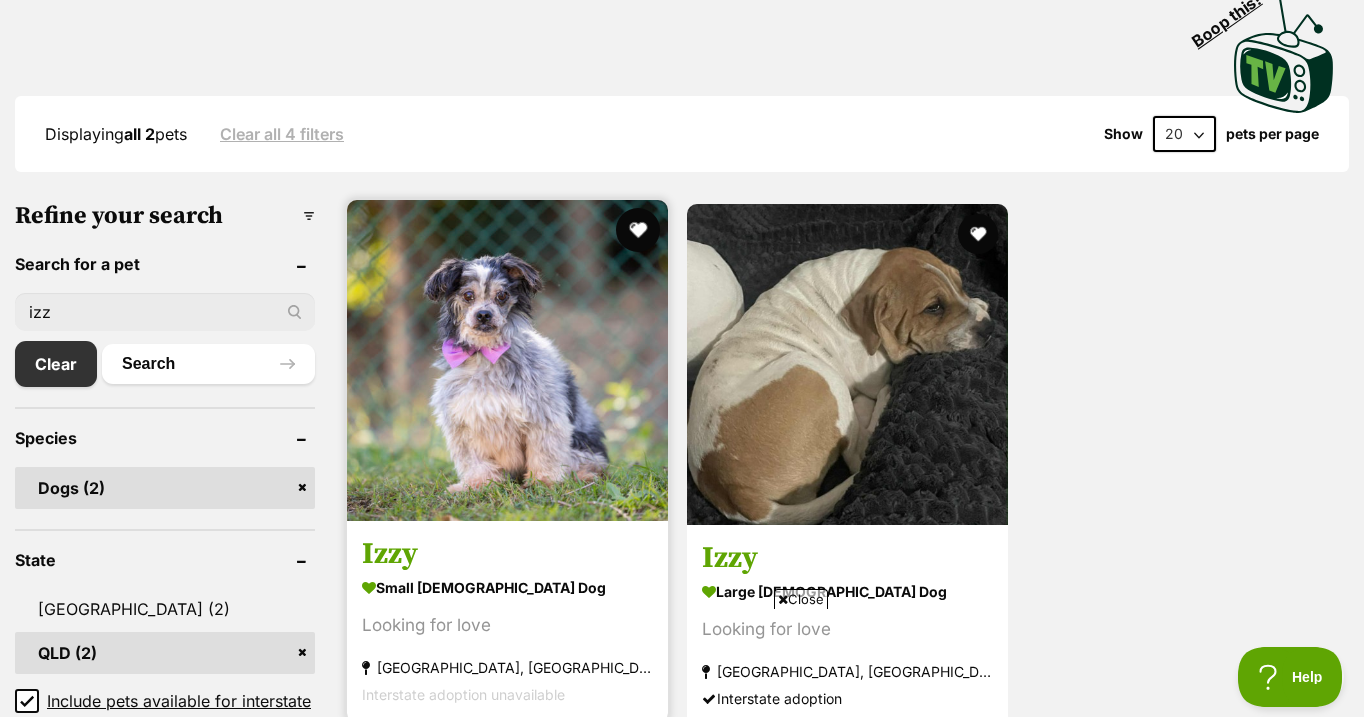 click at bounding box center [638, 230] 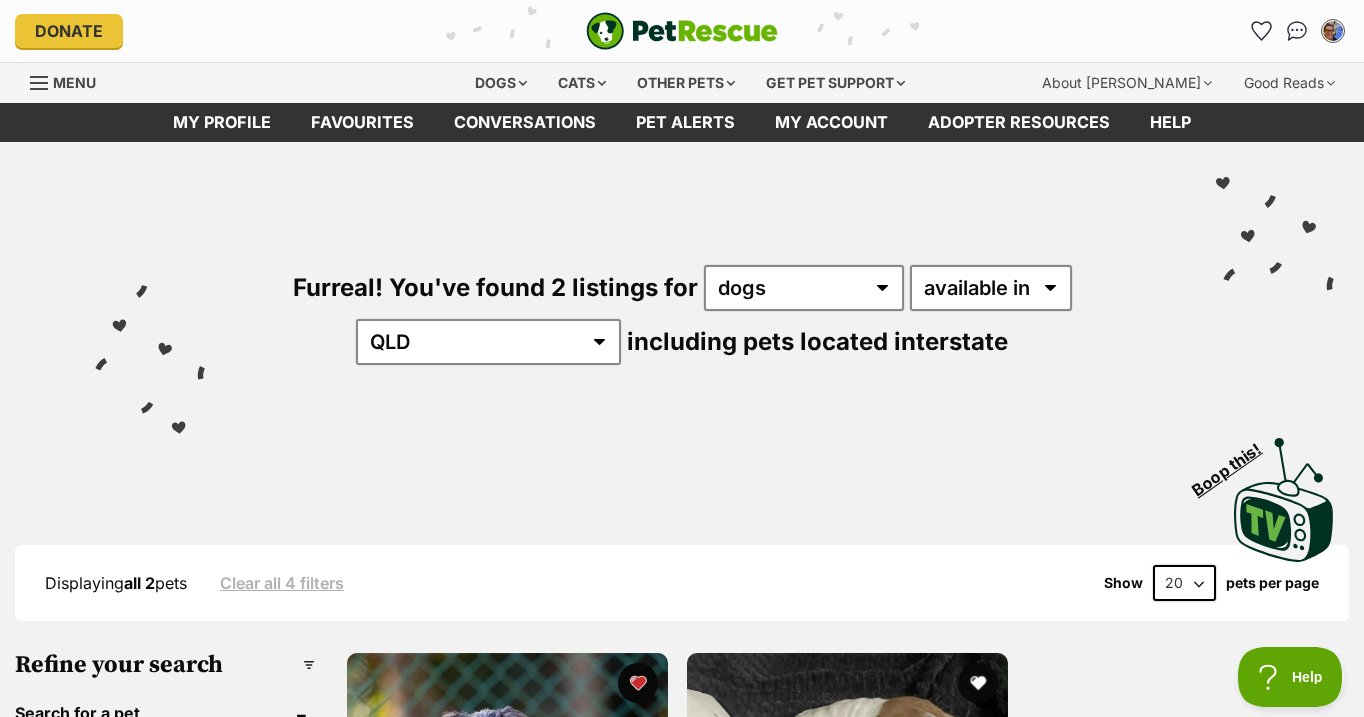 scroll, scrollTop: 0, scrollLeft: 0, axis: both 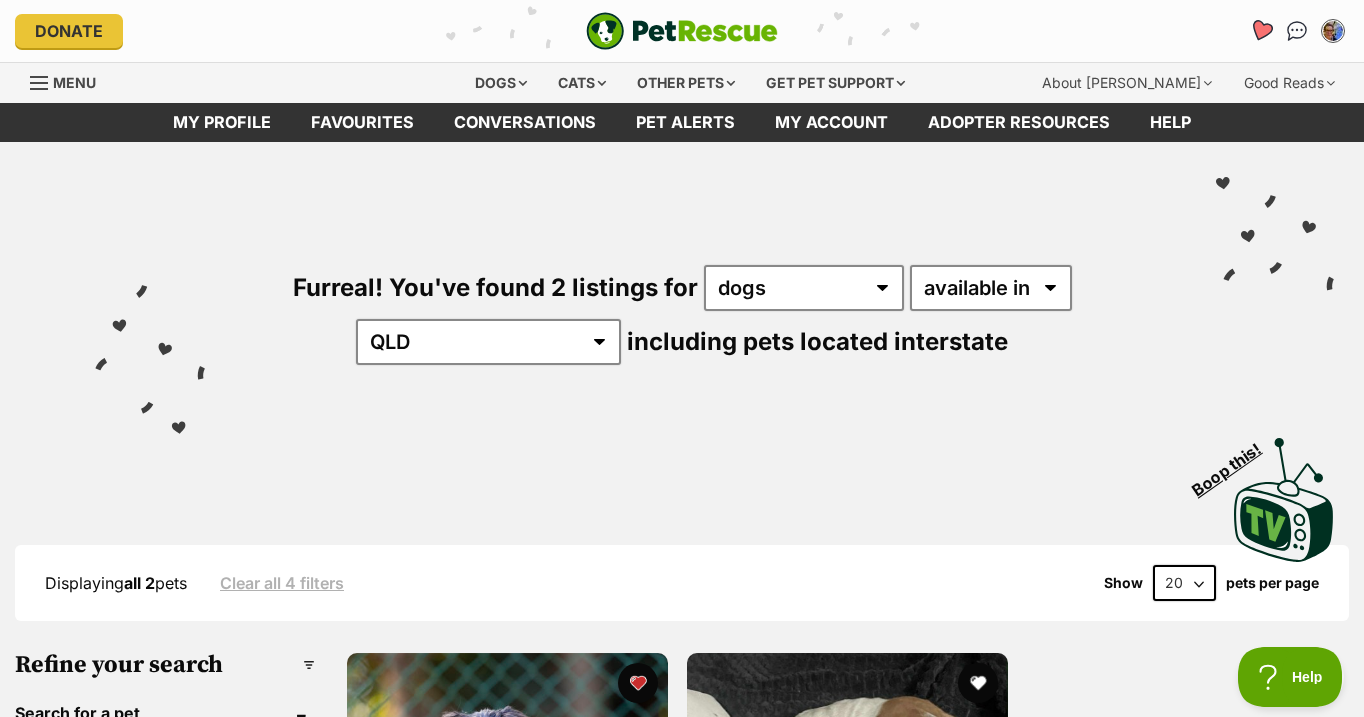 click 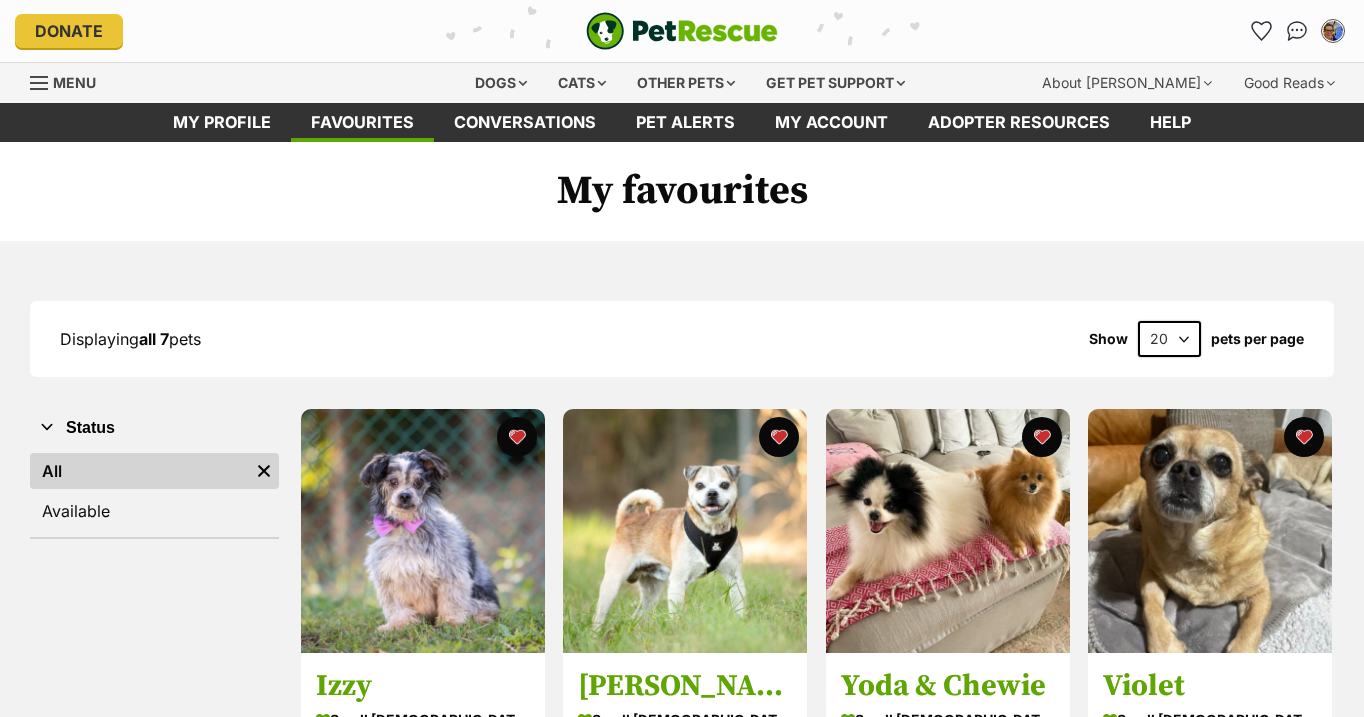scroll, scrollTop: 0, scrollLeft: 0, axis: both 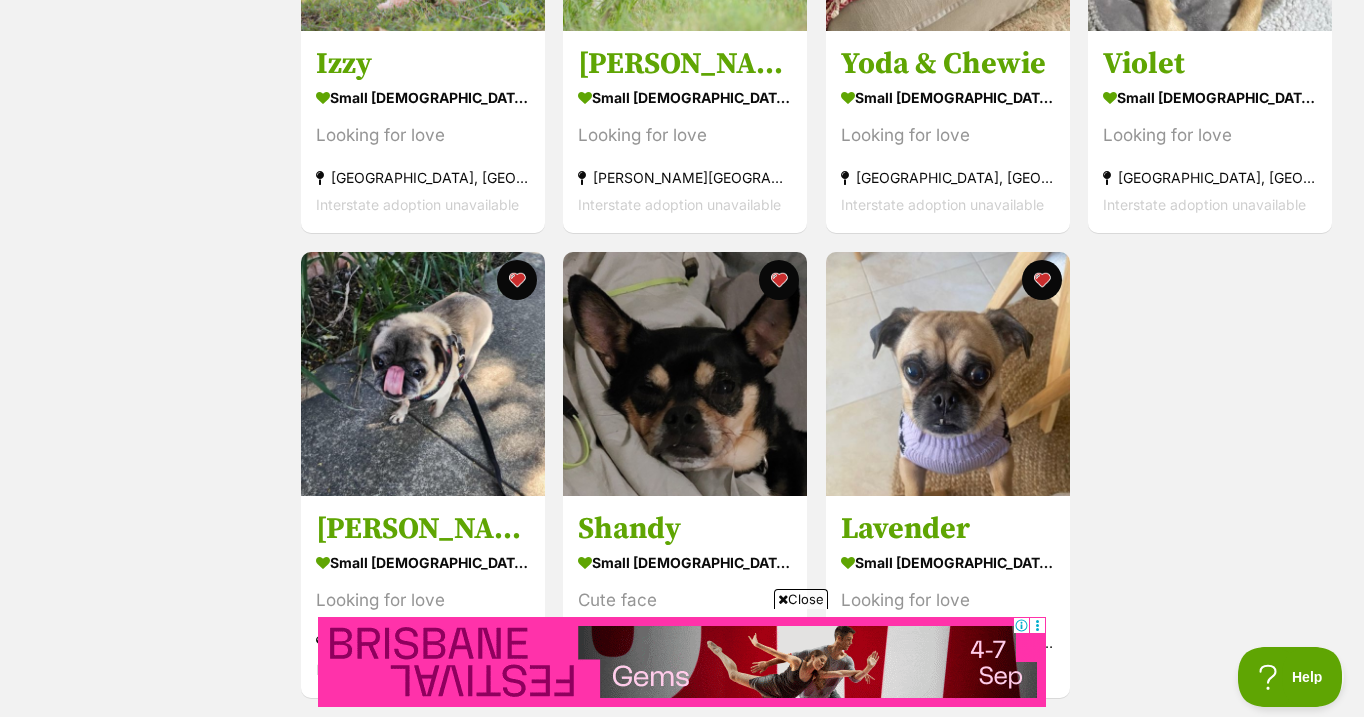 click on "Close" at bounding box center [801, 599] 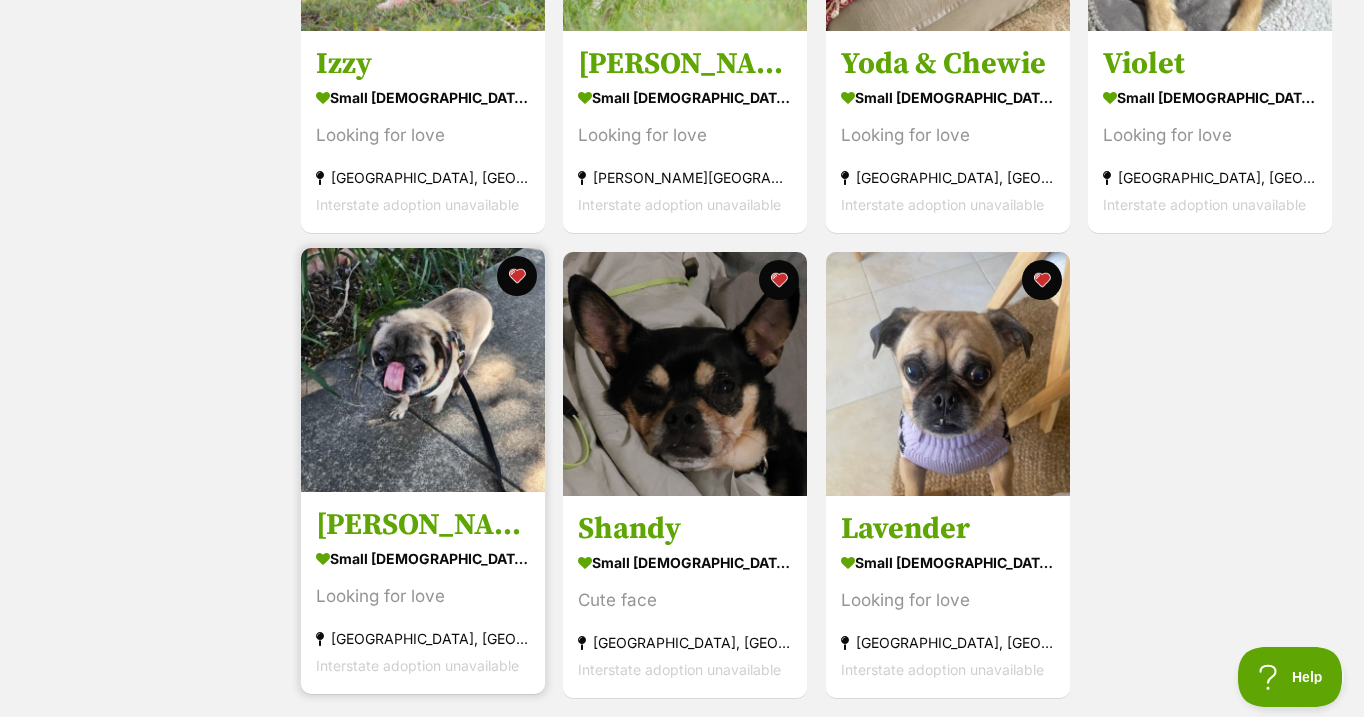 click at bounding box center (423, 370) 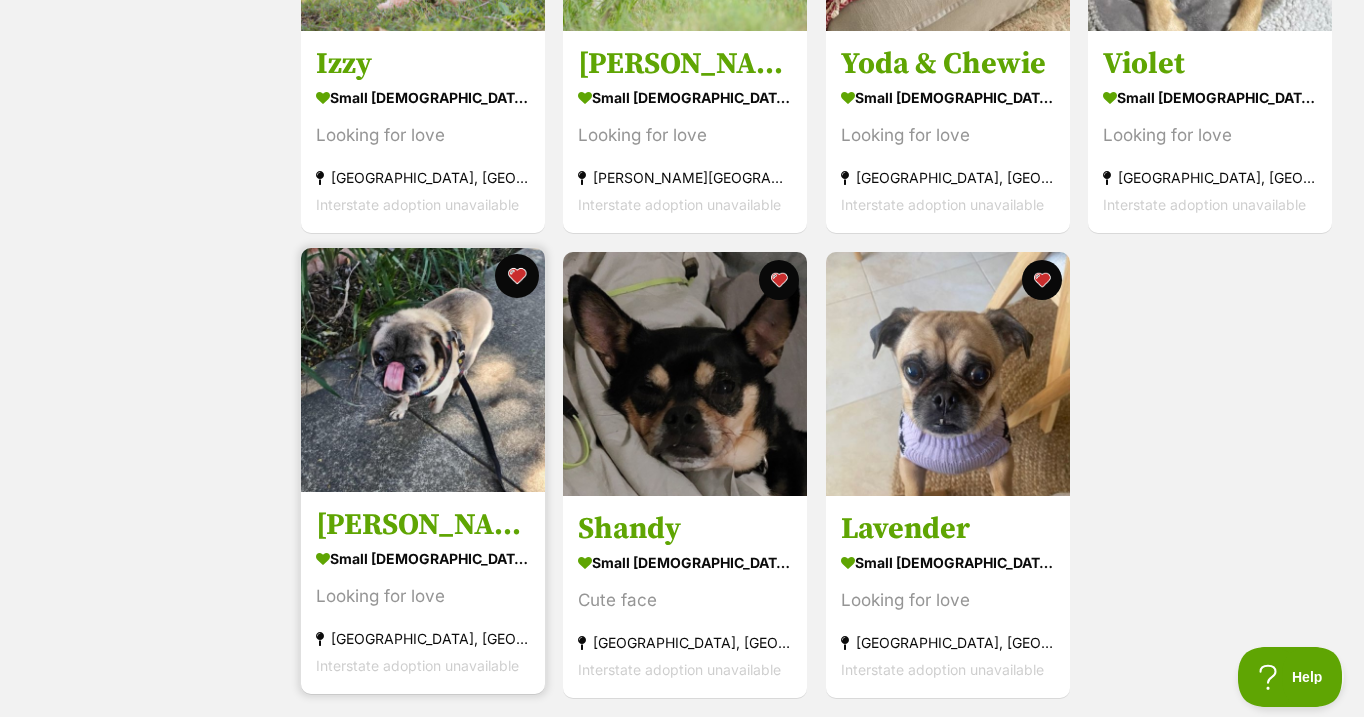 click at bounding box center (516, 276) 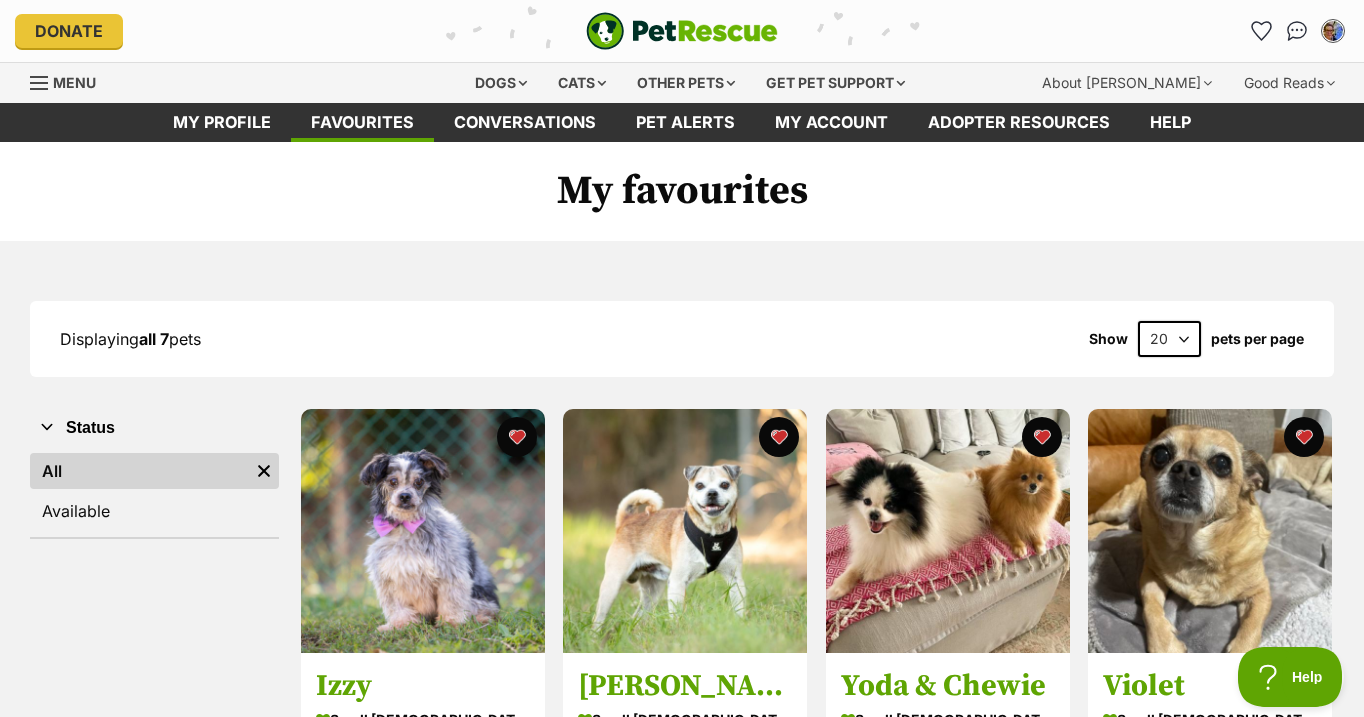 scroll, scrollTop: 0, scrollLeft: 0, axis: both 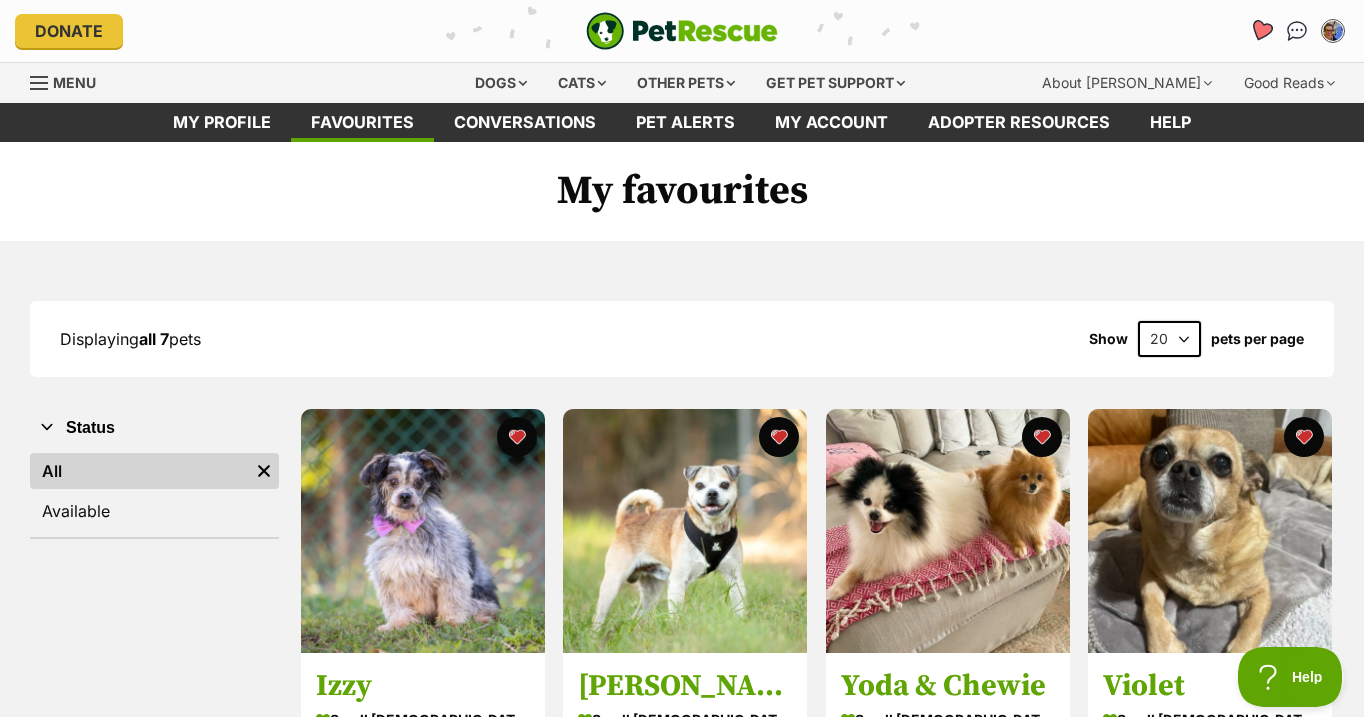 click 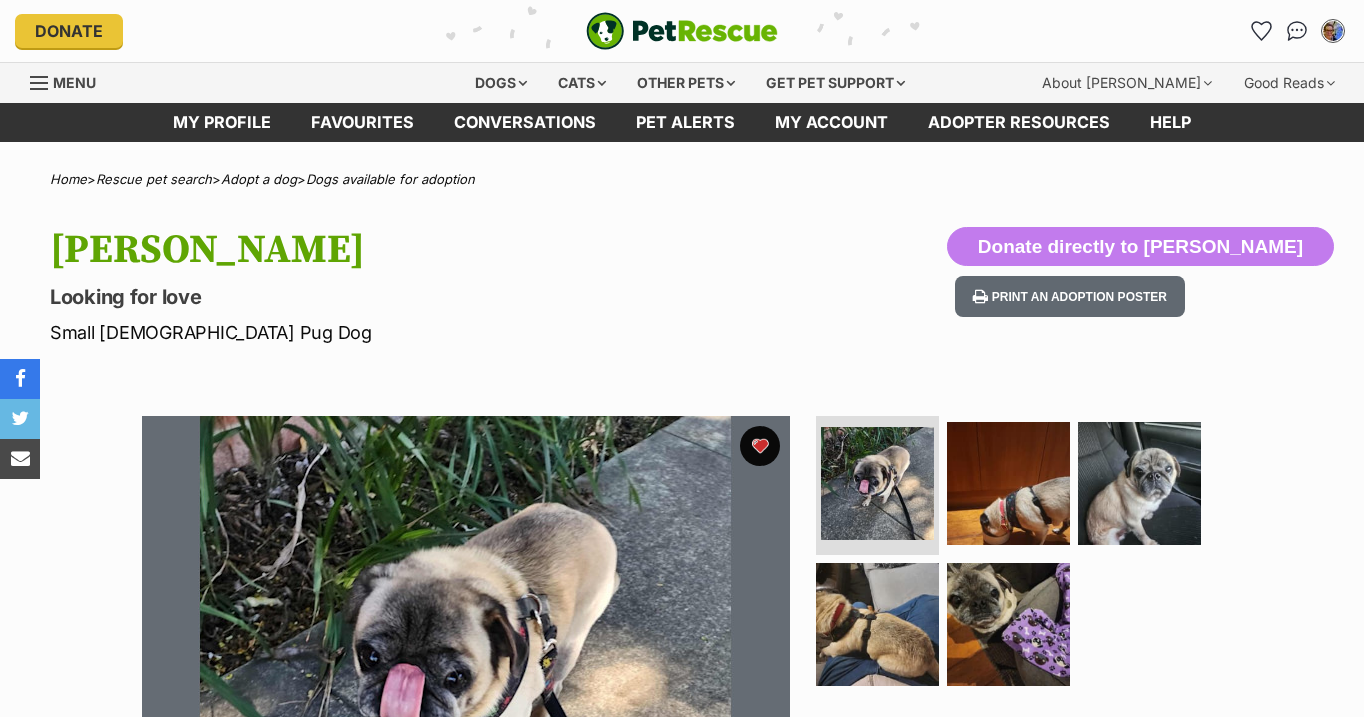 scroll, scrollTop: 383, scrollLeft: 0, axis: vertical 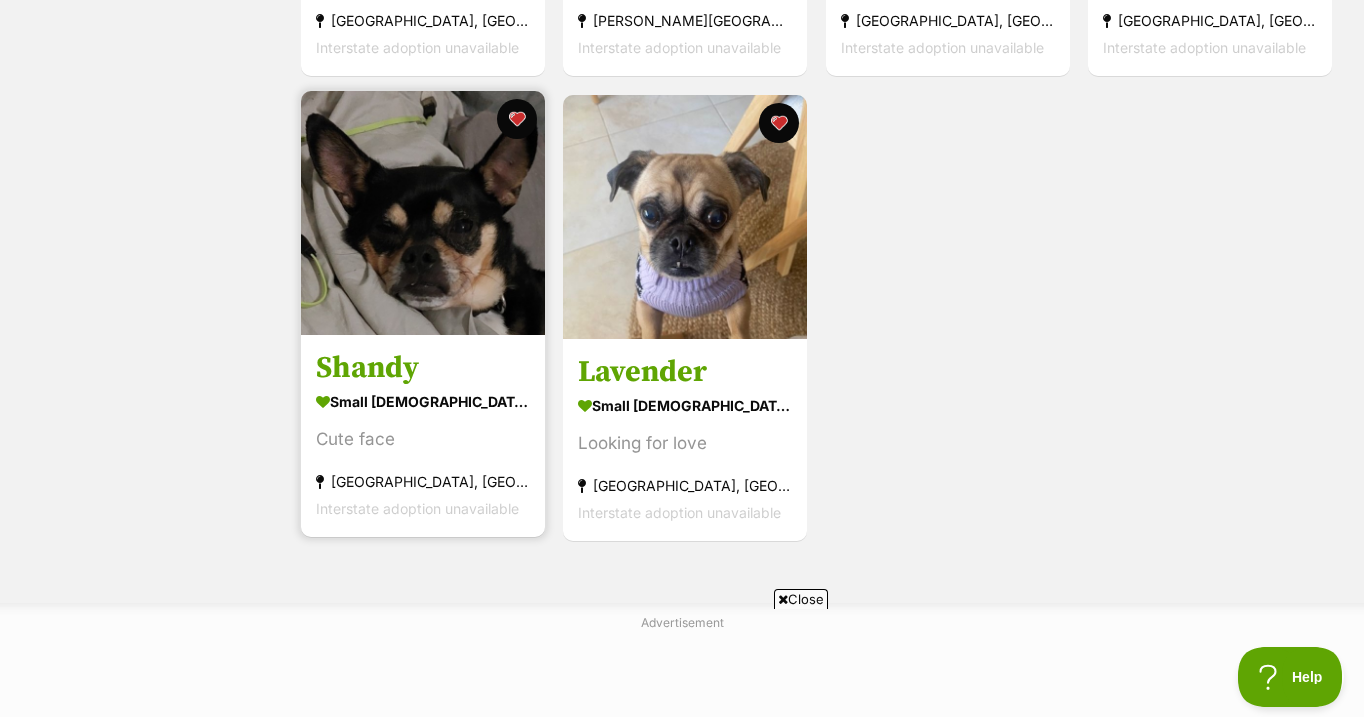 click at bounding box center (423, 213) 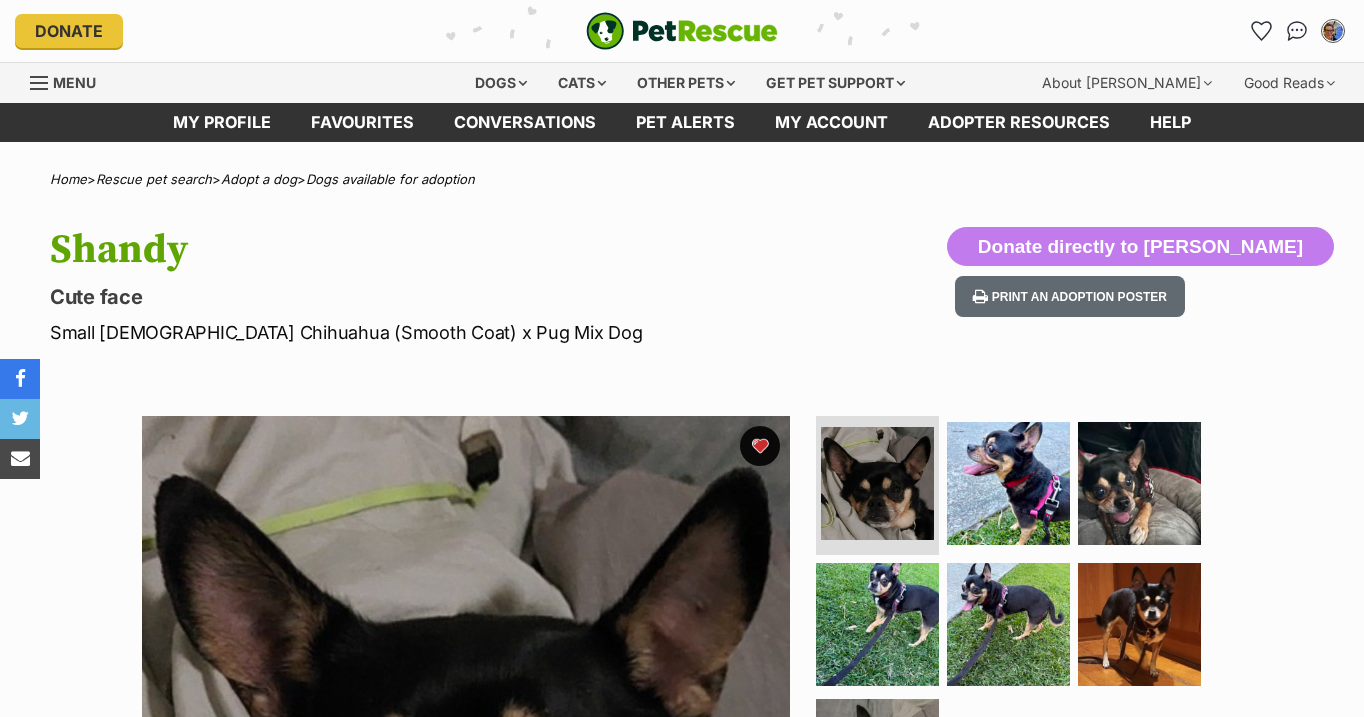 scroll, scrollTop: 0, scrollLeft: 0, axis: both 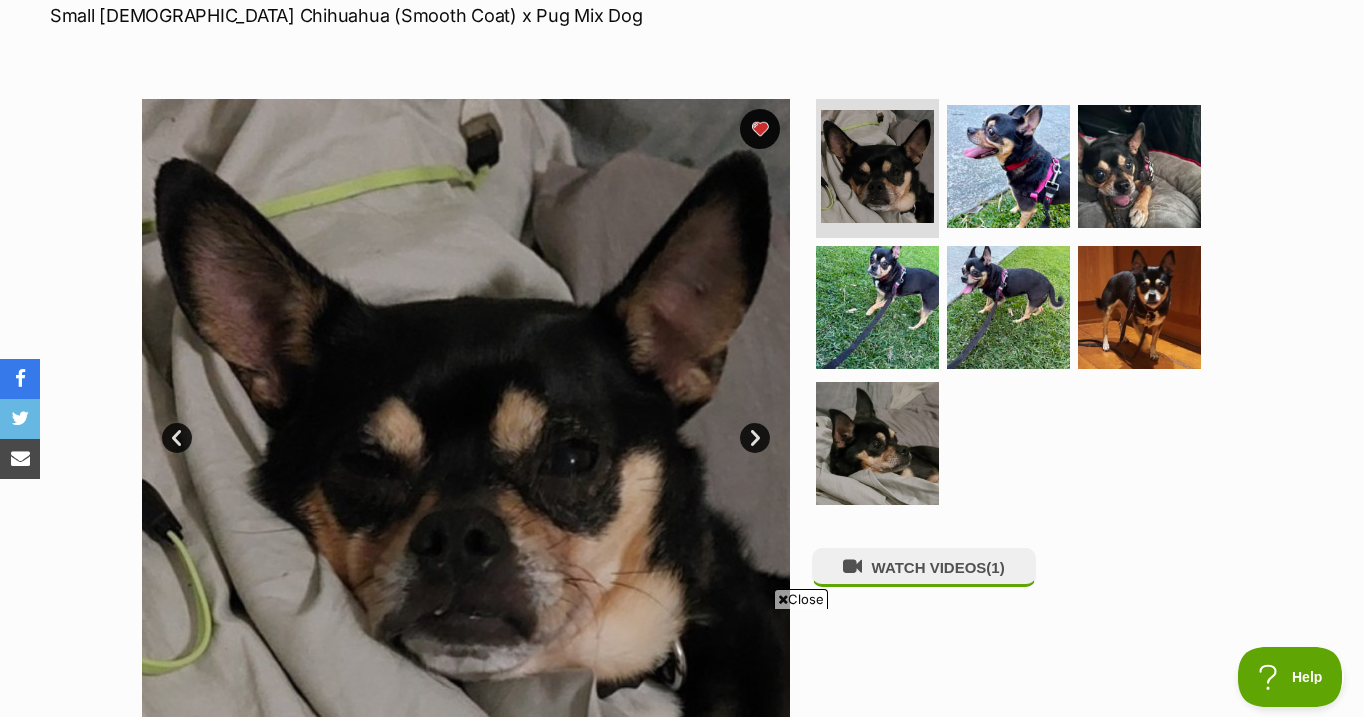click on "Next" at bounding box center (755, 438) 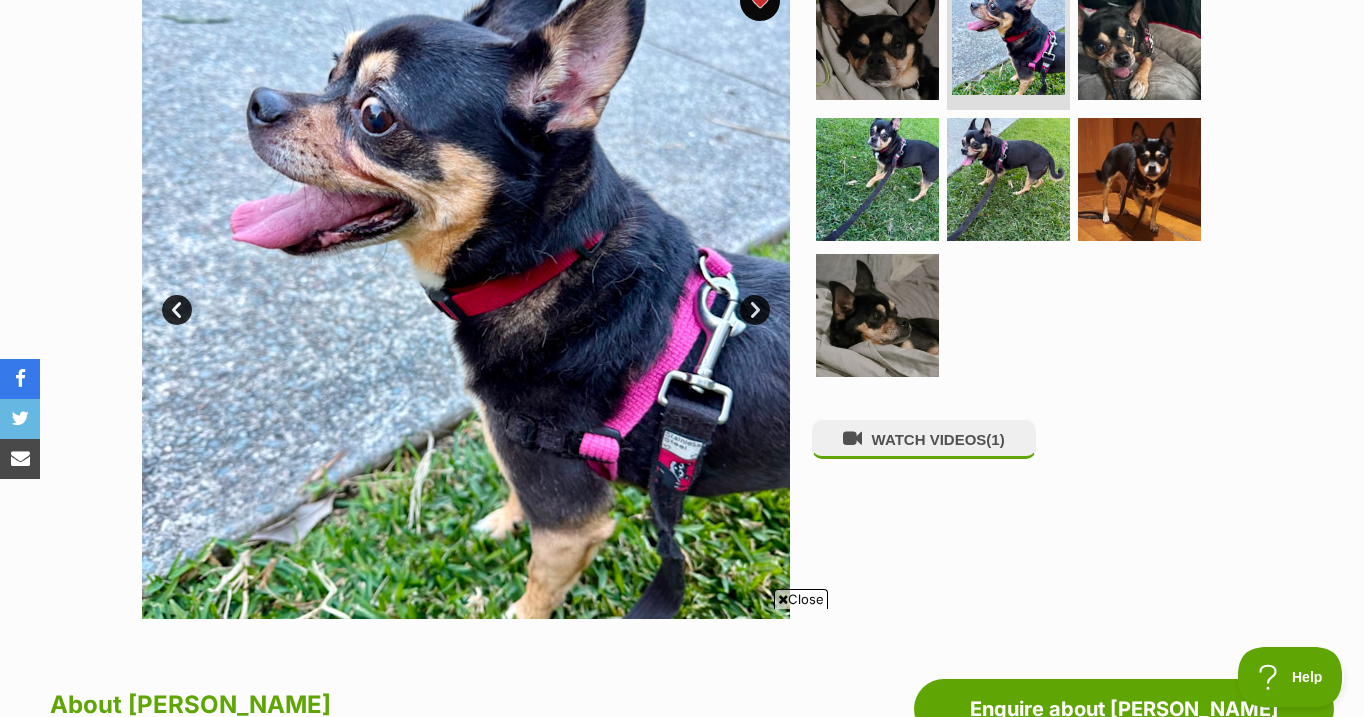 scroll, scrollTop: 448, scrollLeft: 0, axis: vertical 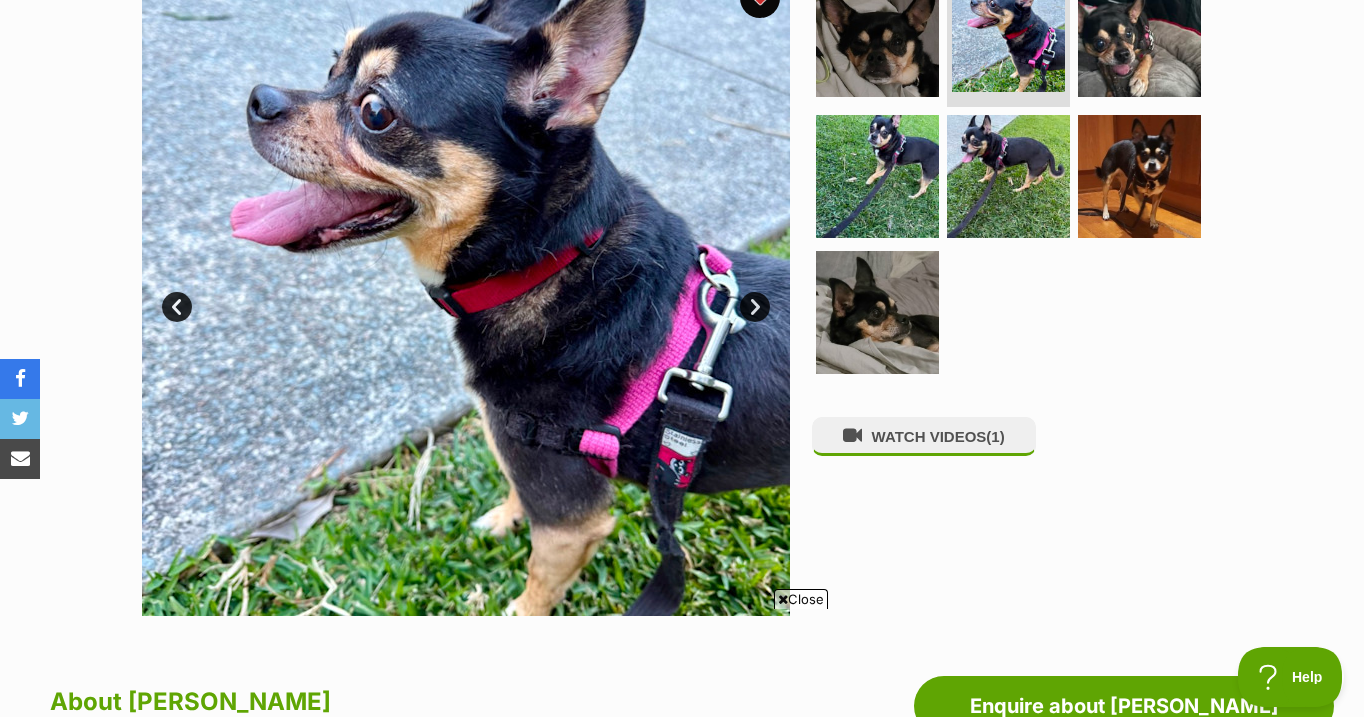 click at bounding box center [466, 292] 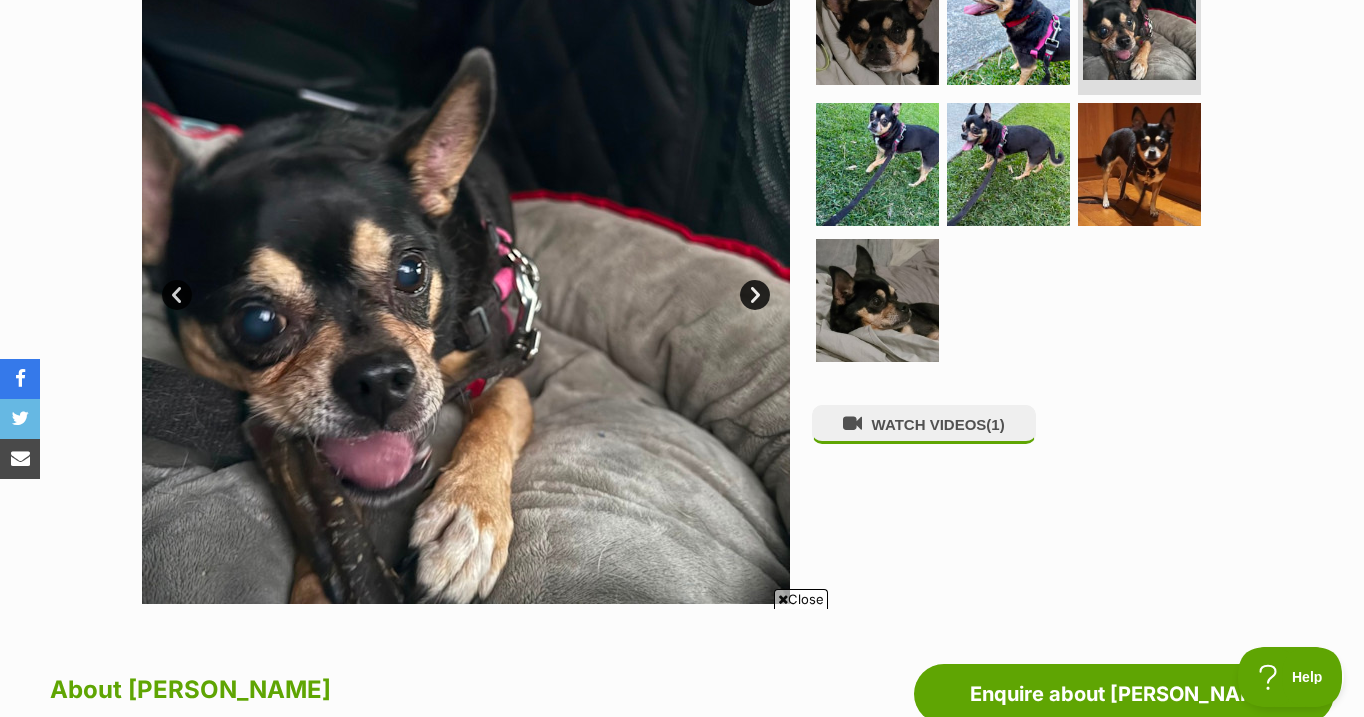 scroll, scrollTop: 497, scrollLeft: 0, axis: vertical 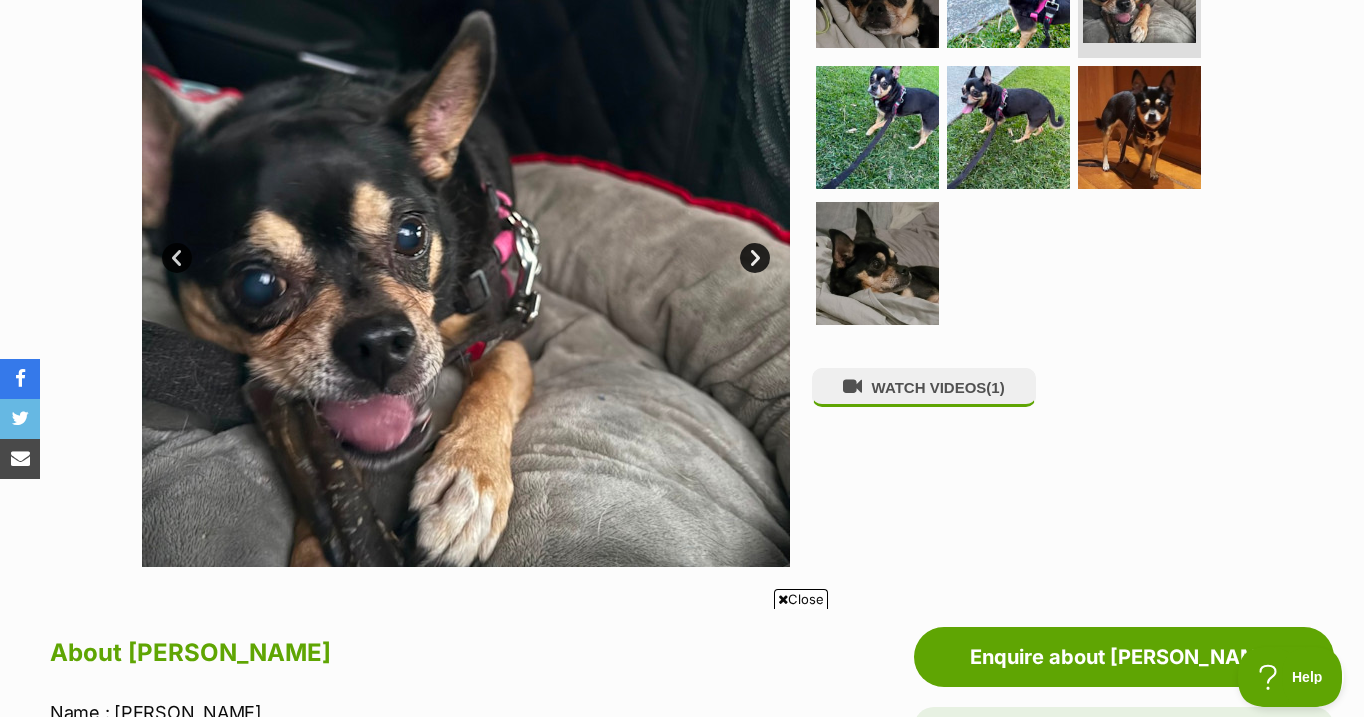 click on "Next" at bounding box center (755, 258) 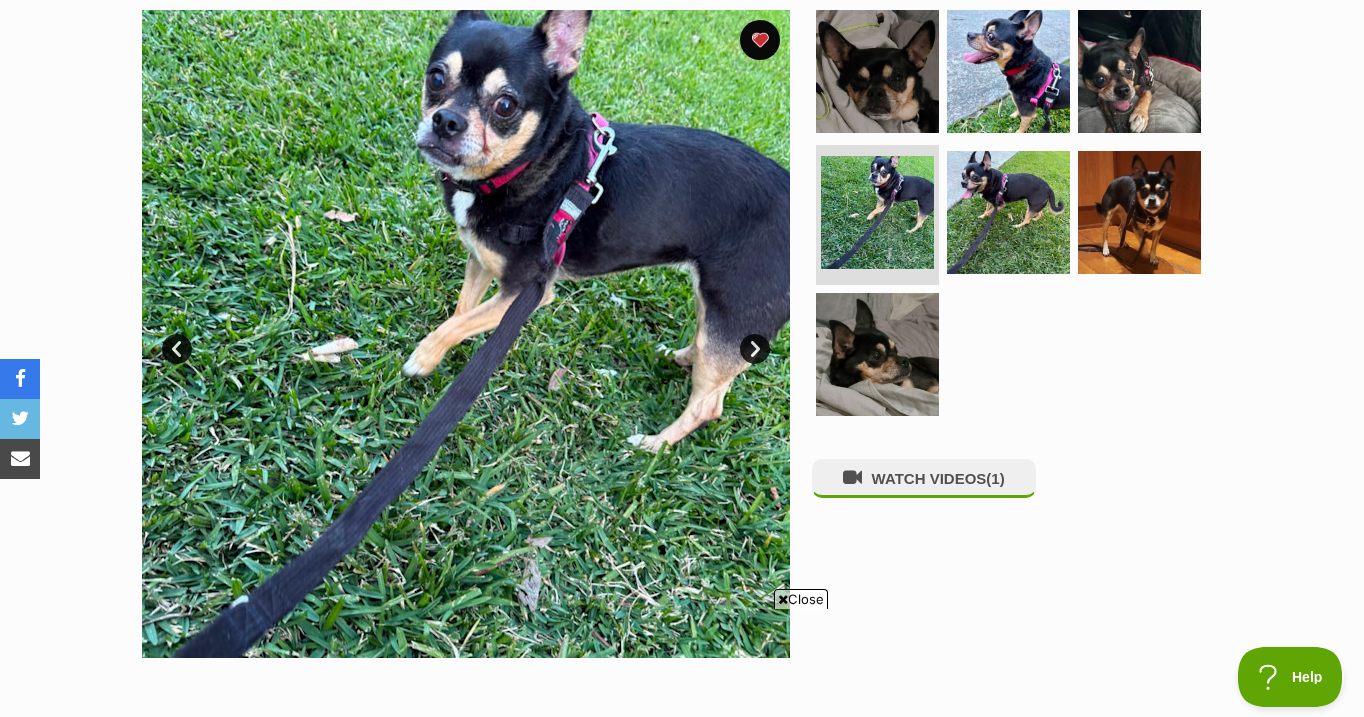 scroll, scrollTop: 399, scrollLeft: 0, axis: vertical 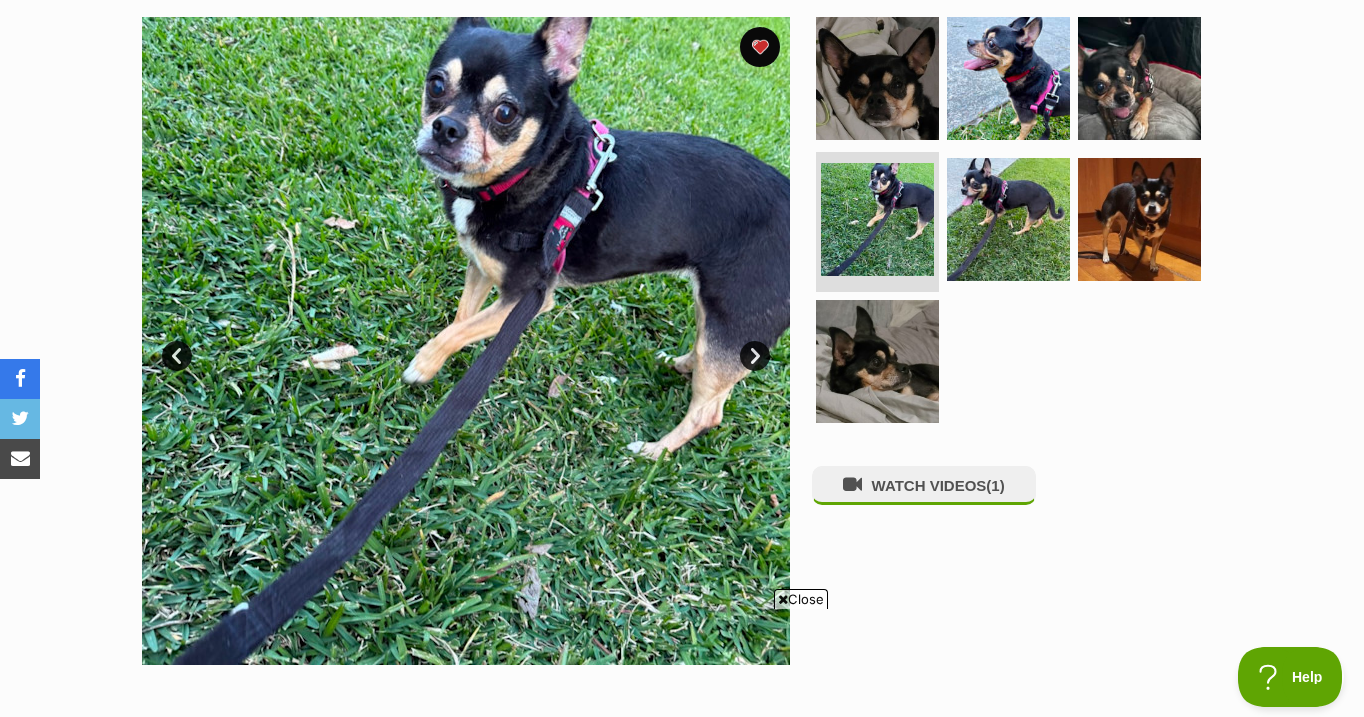 click on "Next" at bounding box center [755, 356] 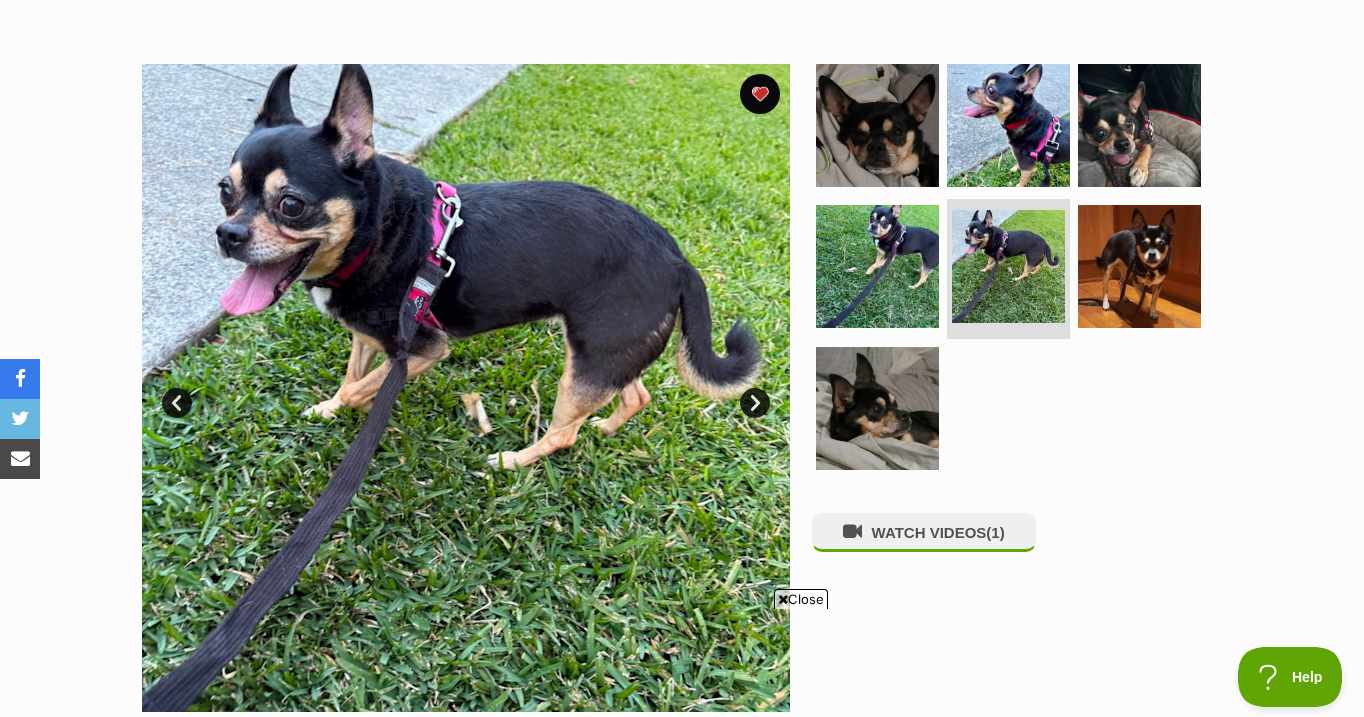 scroll, scrollTop: 345, scrollLeft: 0, axis: vertical 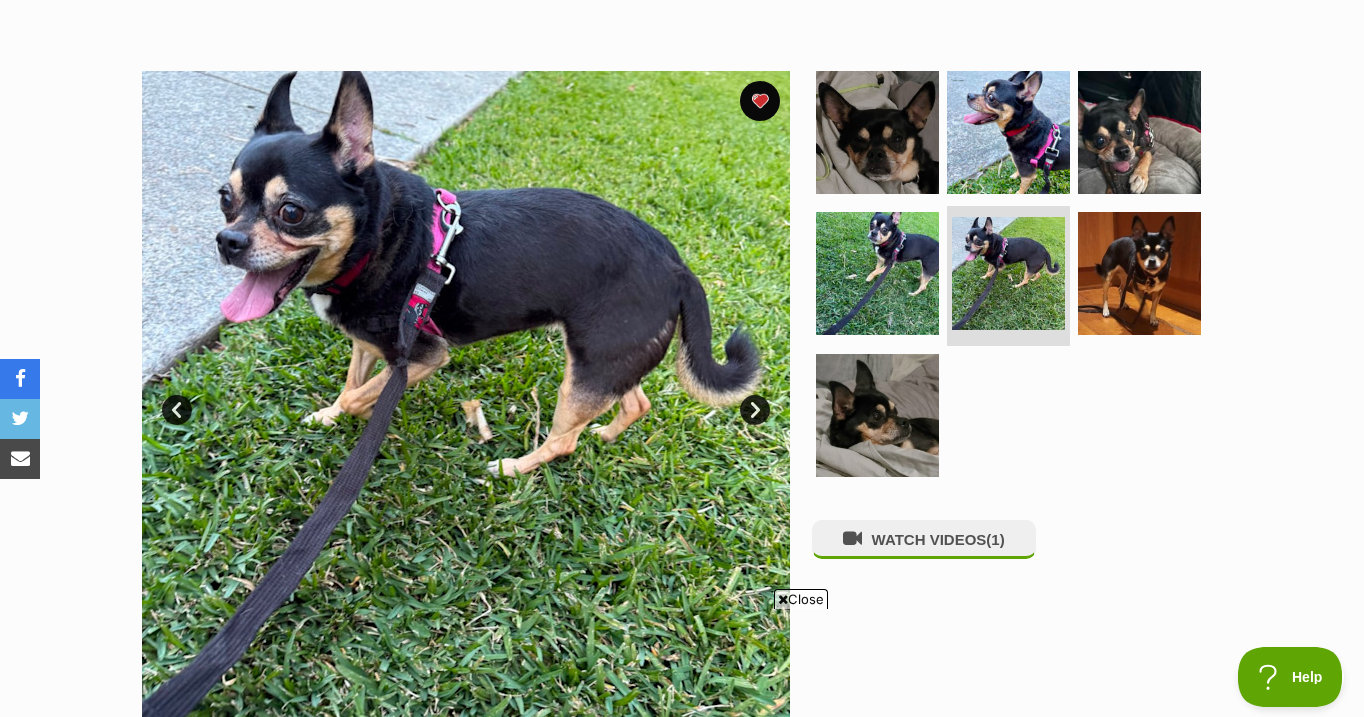 click on "Next" at bounding box center [755, 410] 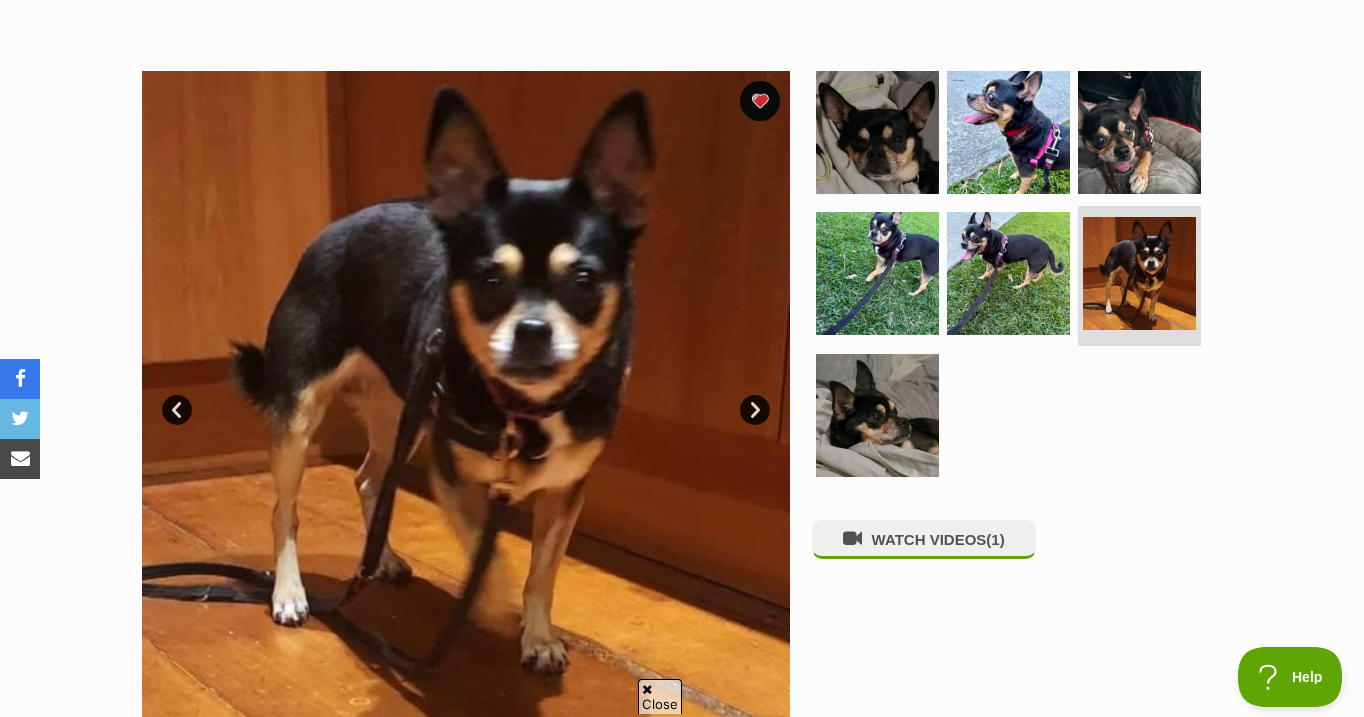 scroll, scrollTop: 0, scrollLeft: 0, axis: both 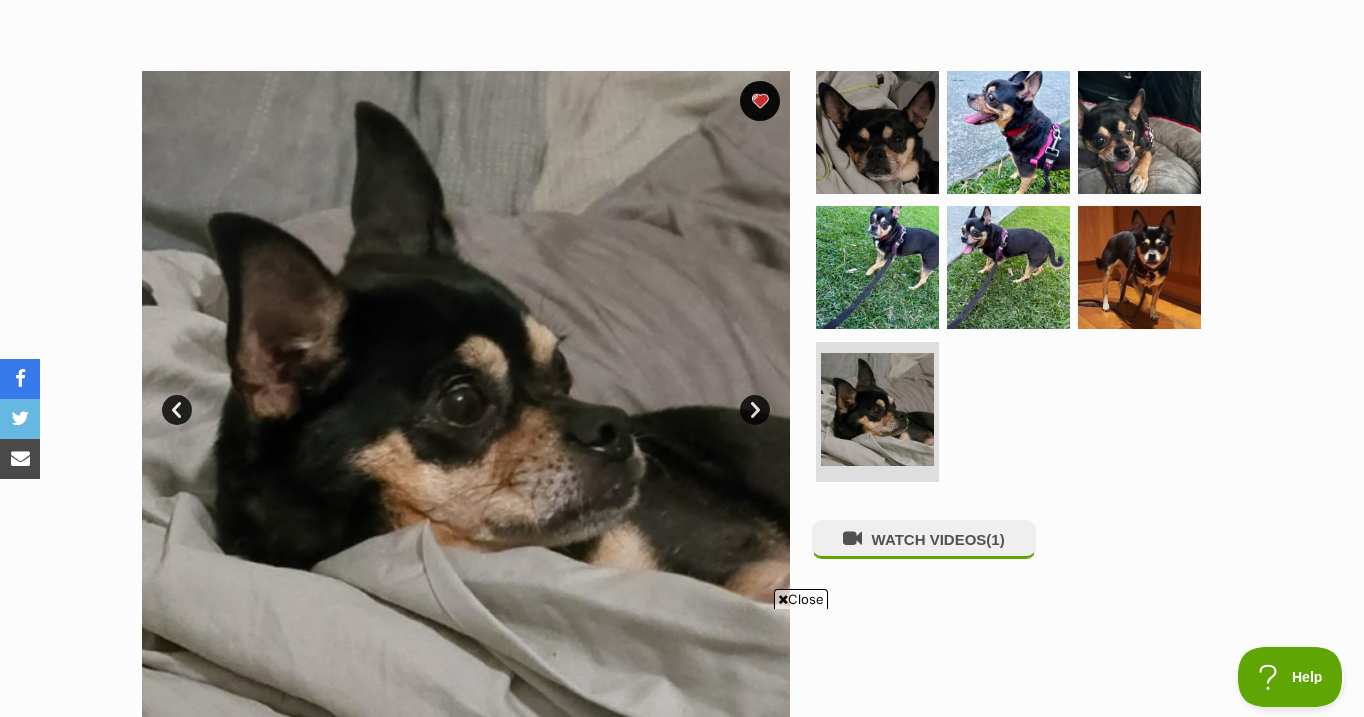 click on "Next" at bounding box center [755, 410] 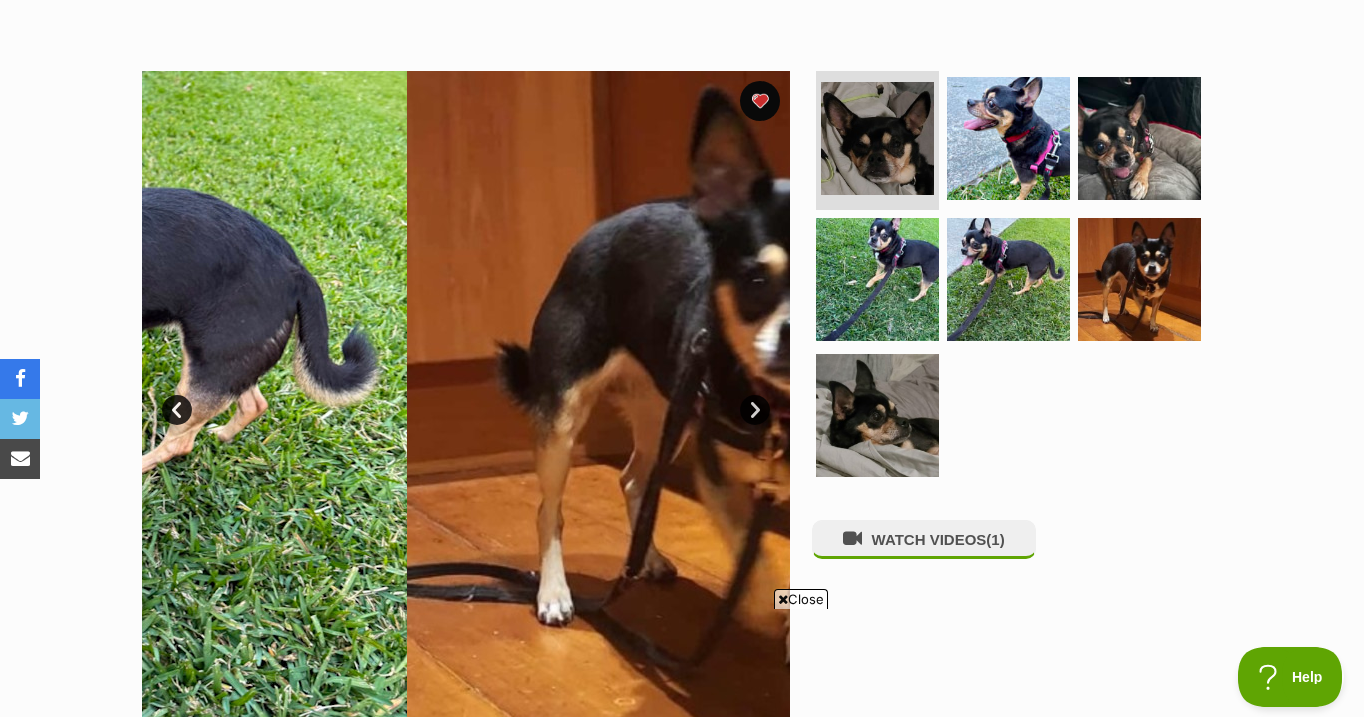 scroll, scrollTop: 0, scrollLeft: 0, axis: both 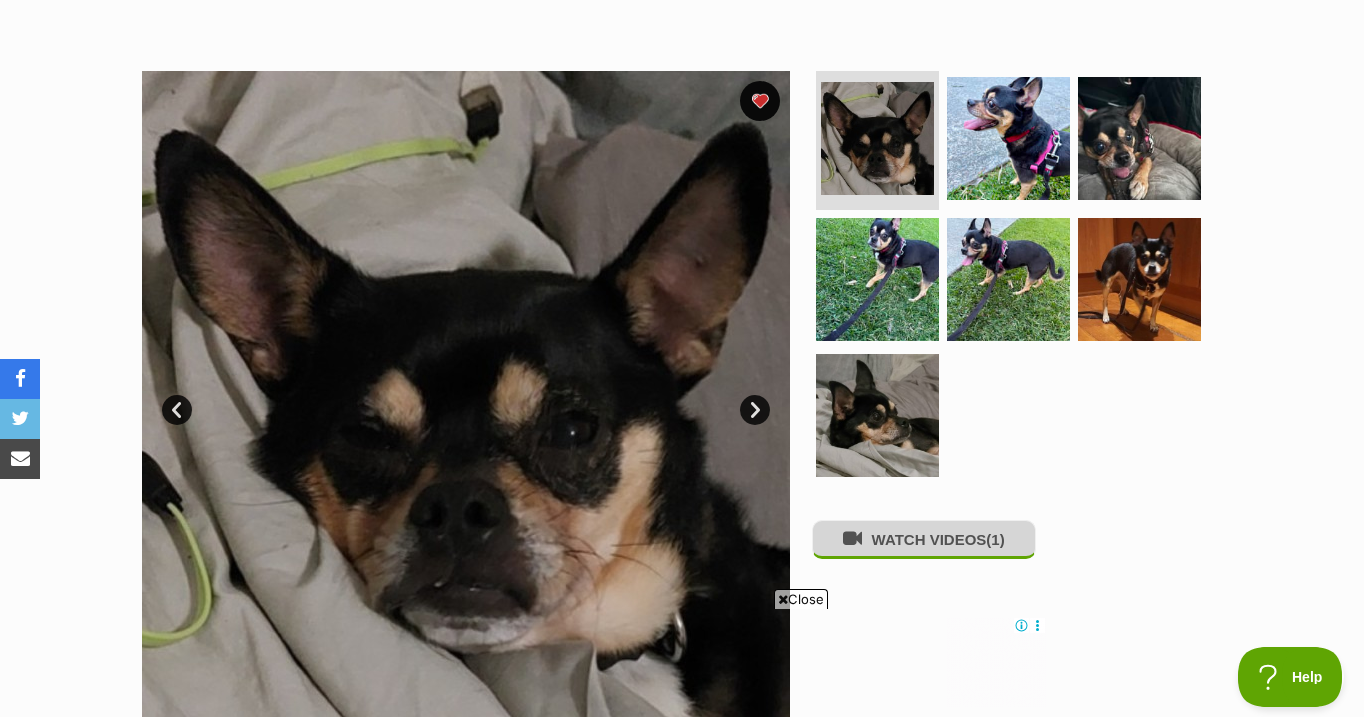 click on "WATCH VIDEOS
(1)" at bounding box center [924, 539] 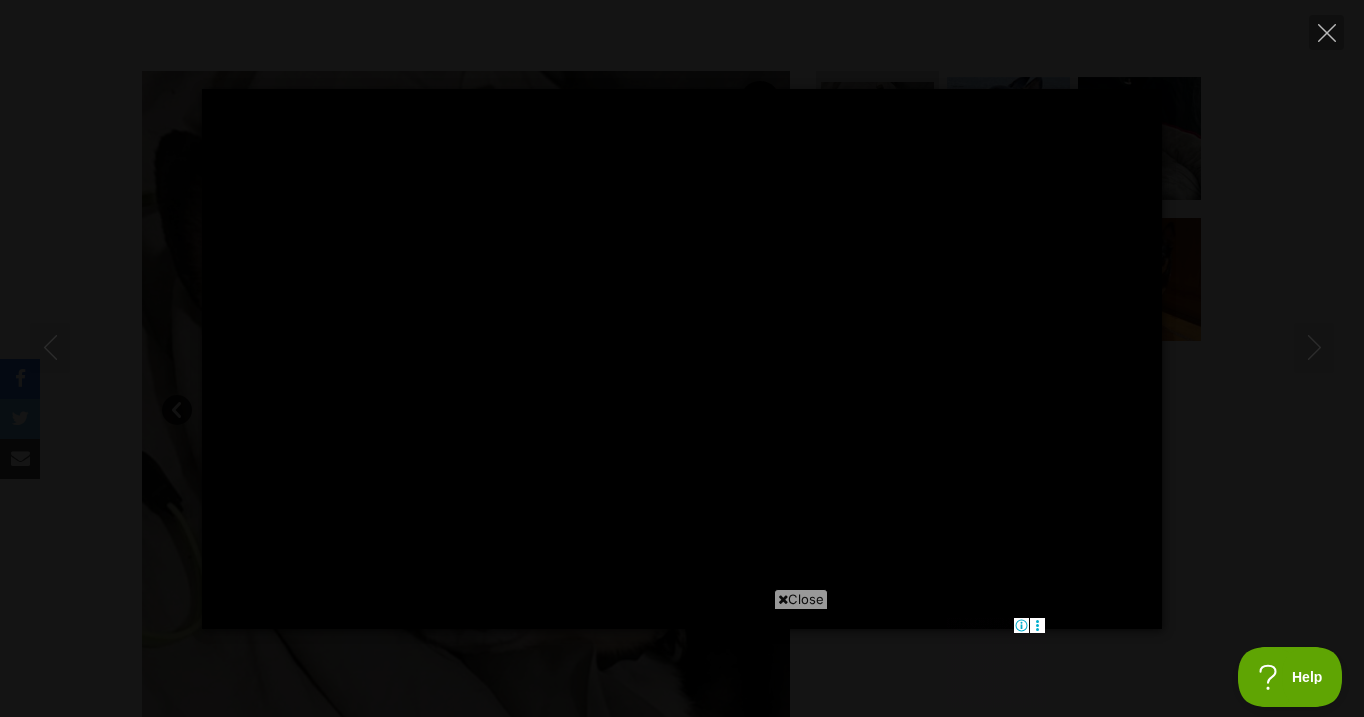 click on "Close" at bounding box center [801, 599] 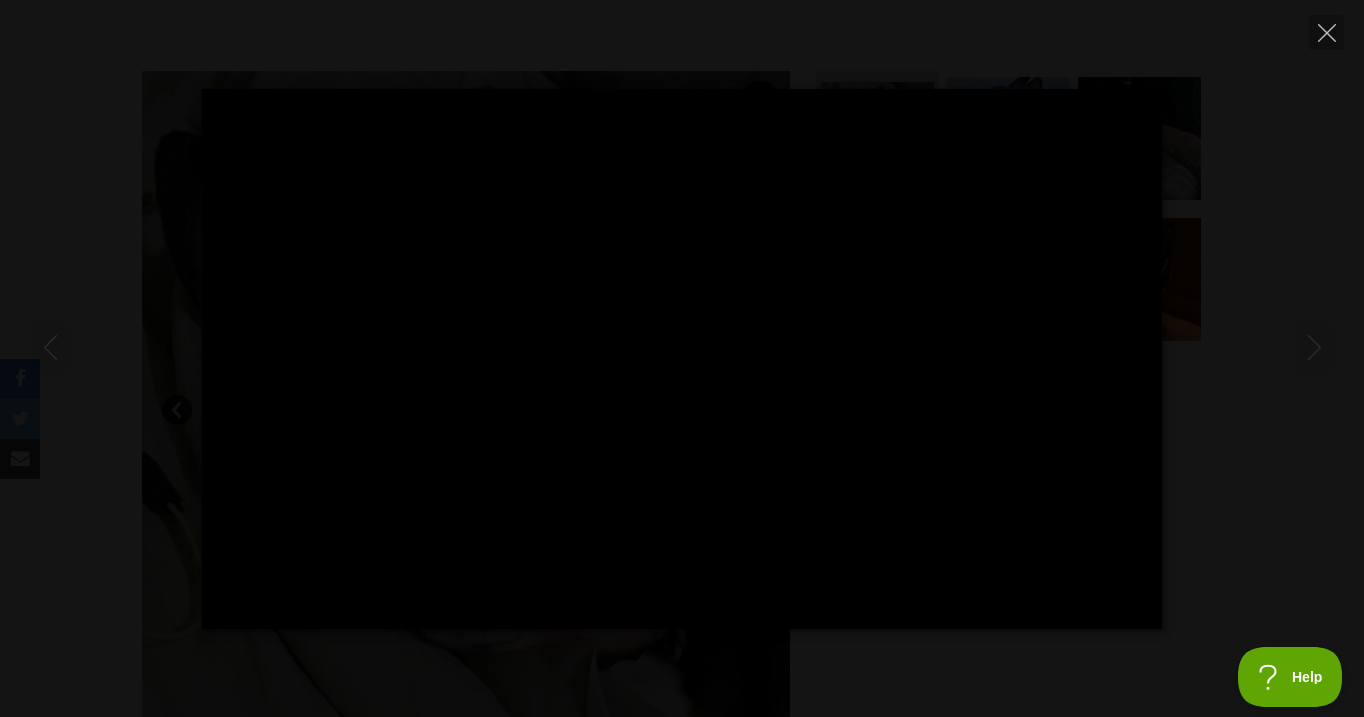 type on "100" 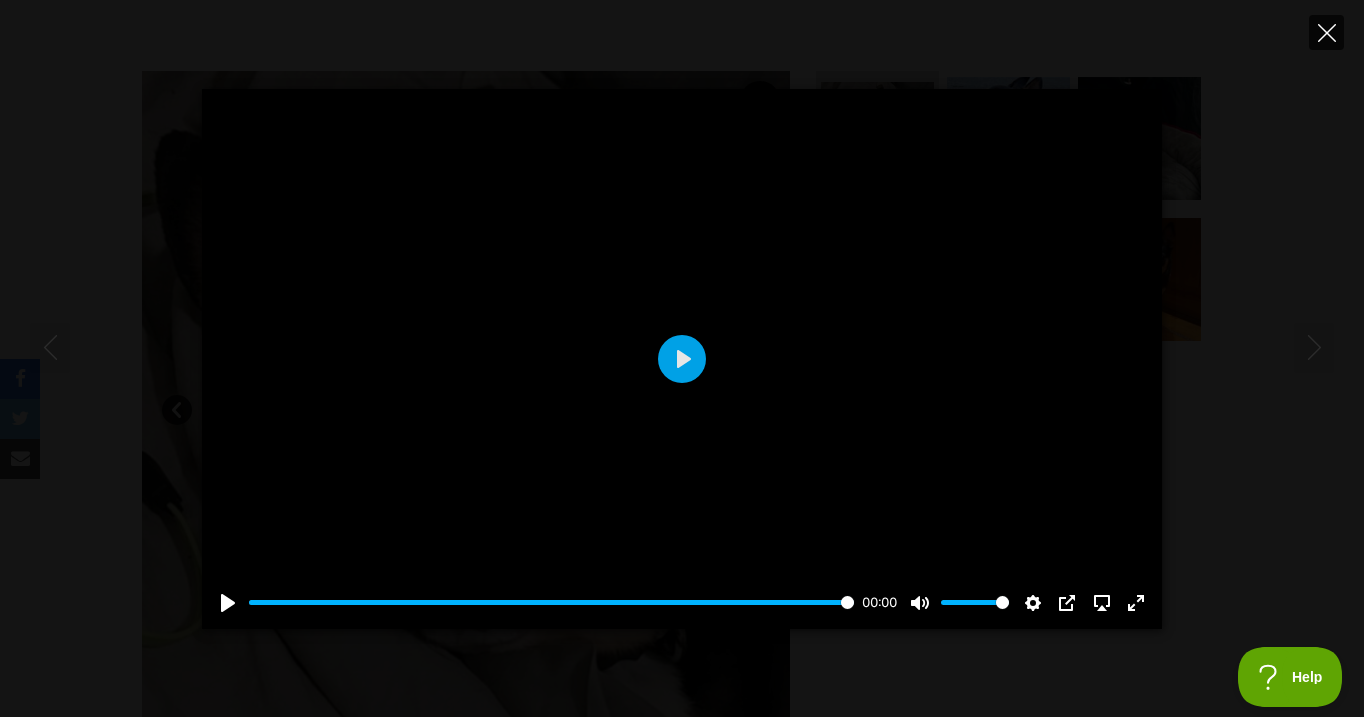 click 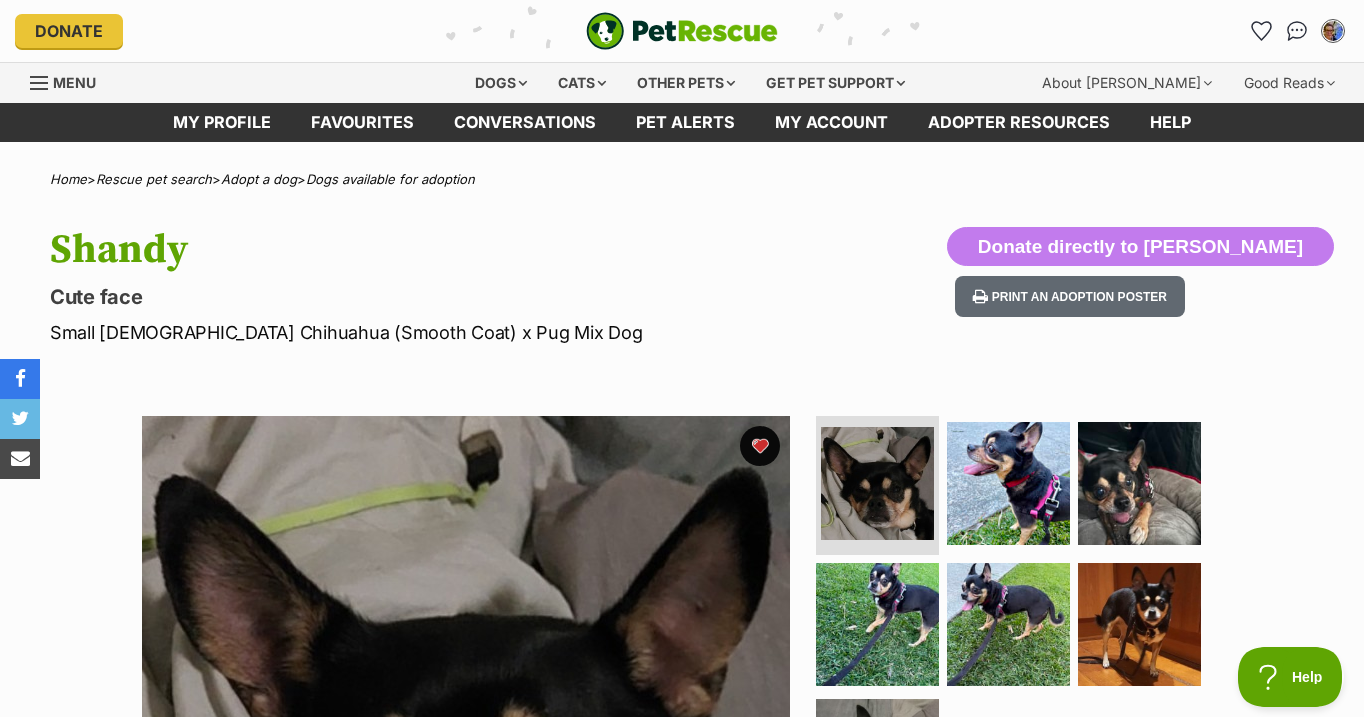 scroll, scrollTop: 0, scrollLeft: 0, axis: both 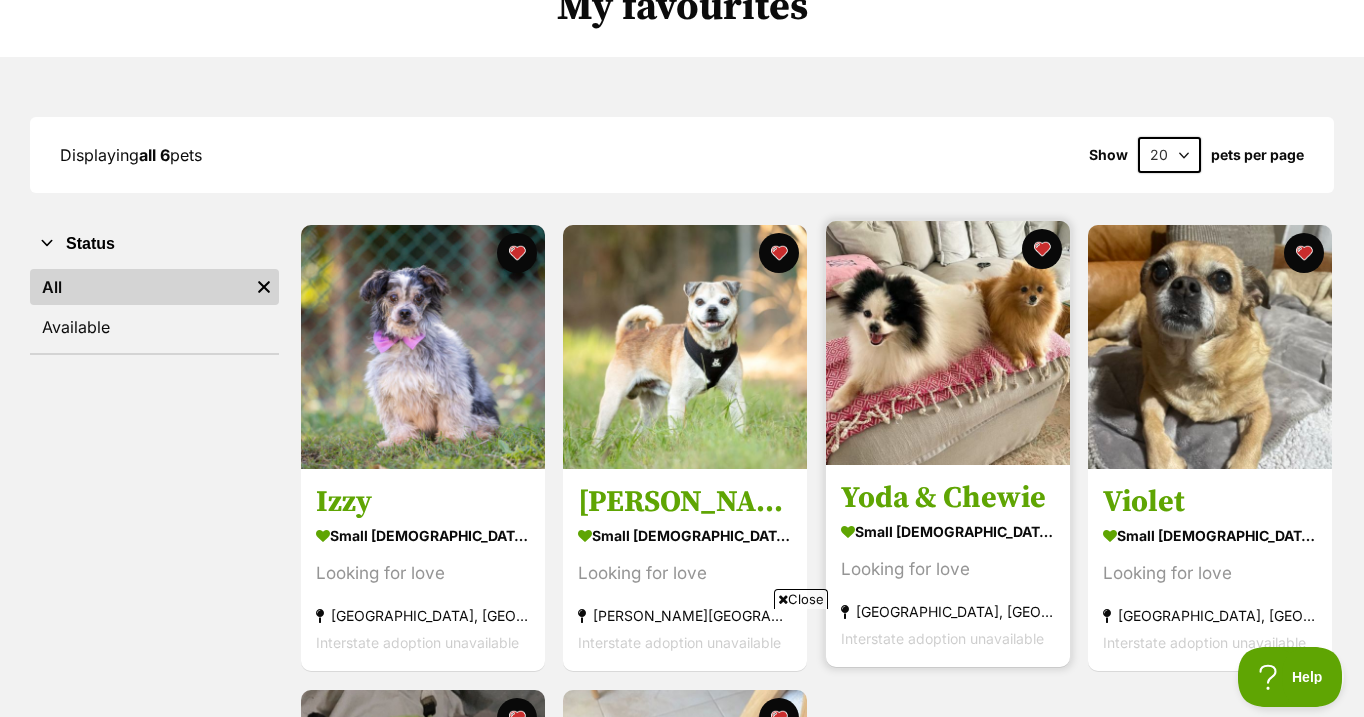 click at bounding box center [948, 343] 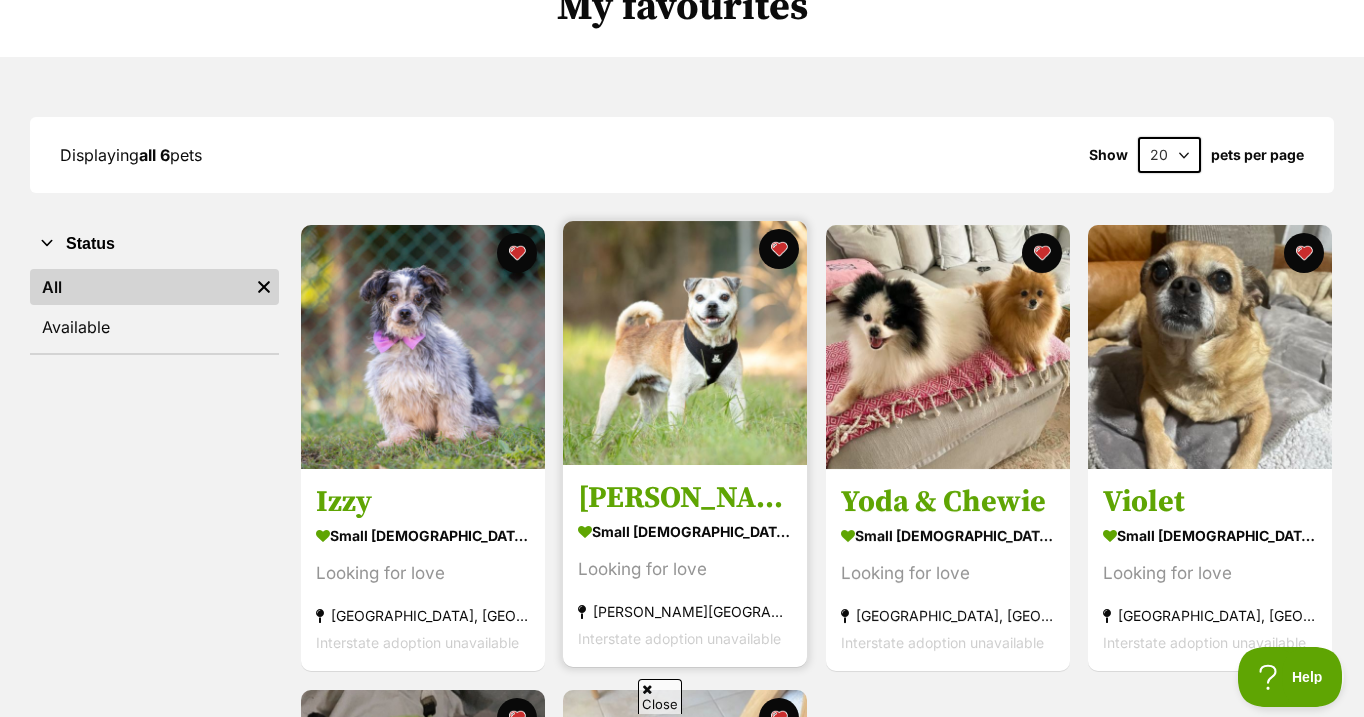 scroll, scrollTop: 0, scrollLeft: 0, axis: both 